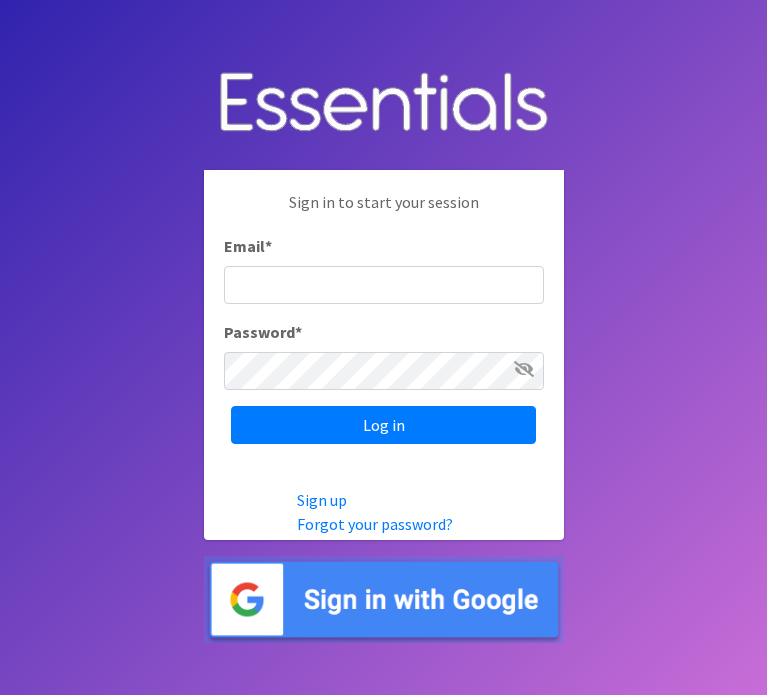 scroll, scrollTop: 0, scrollLeft: 0, axis: both 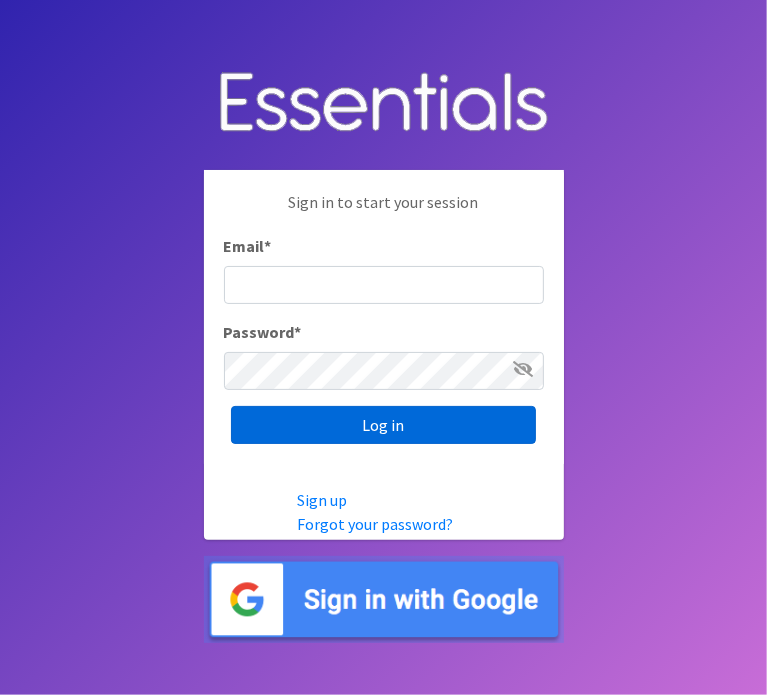 type on "[EMAIL_ADDRESS][DOMAIN_NAME]" 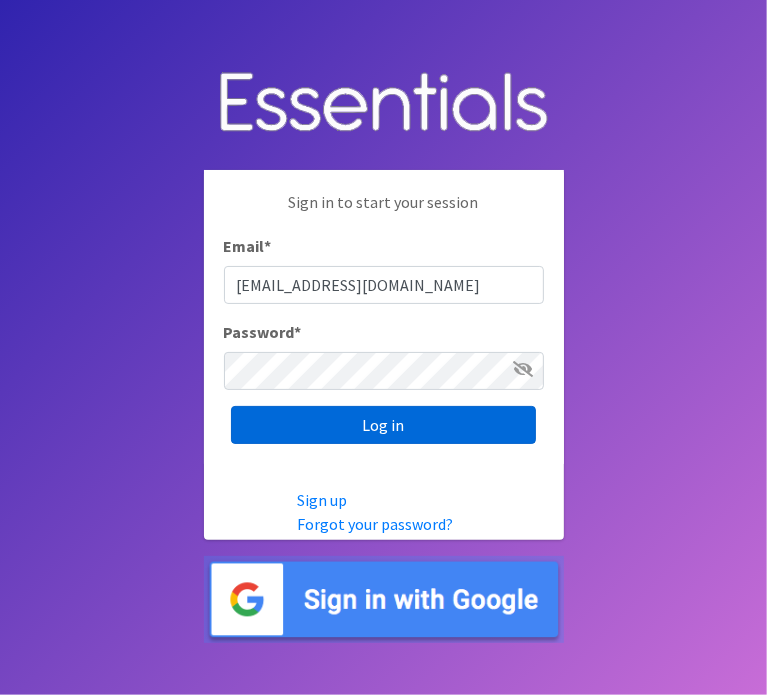 click on "Log in" at bounding box center [383, 425] 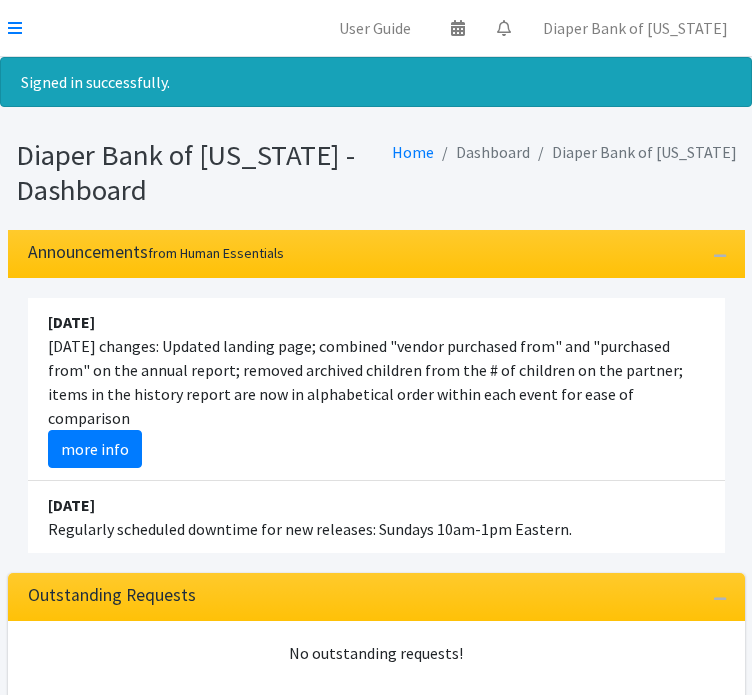 scroll, scrollTop: 0, scrollLeft: 0, axis: both 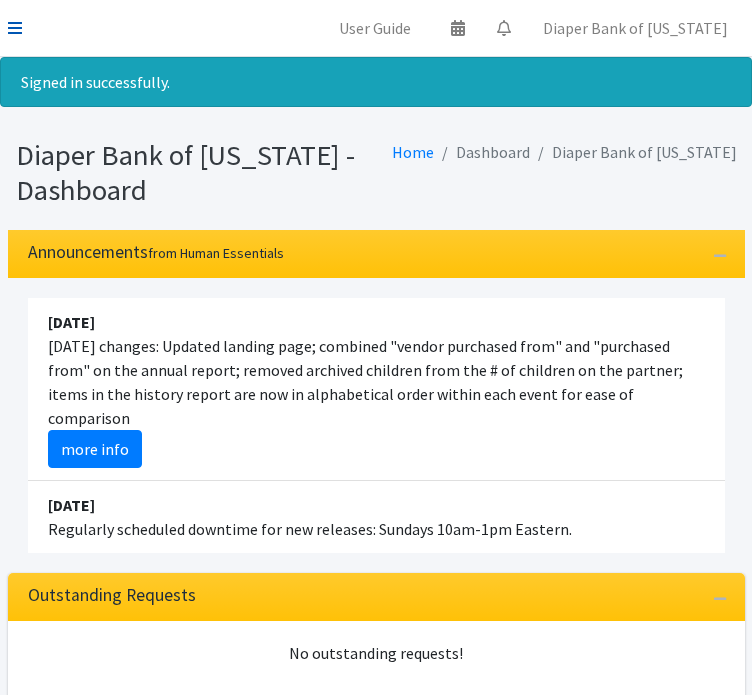 click at bounding box center [15, 28] 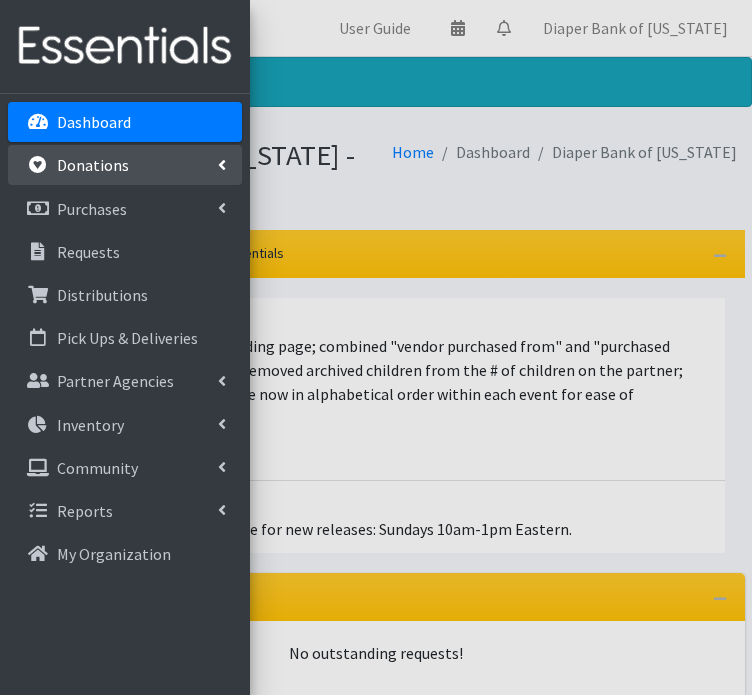 click on "Donations" at bounding box center [125, 165] 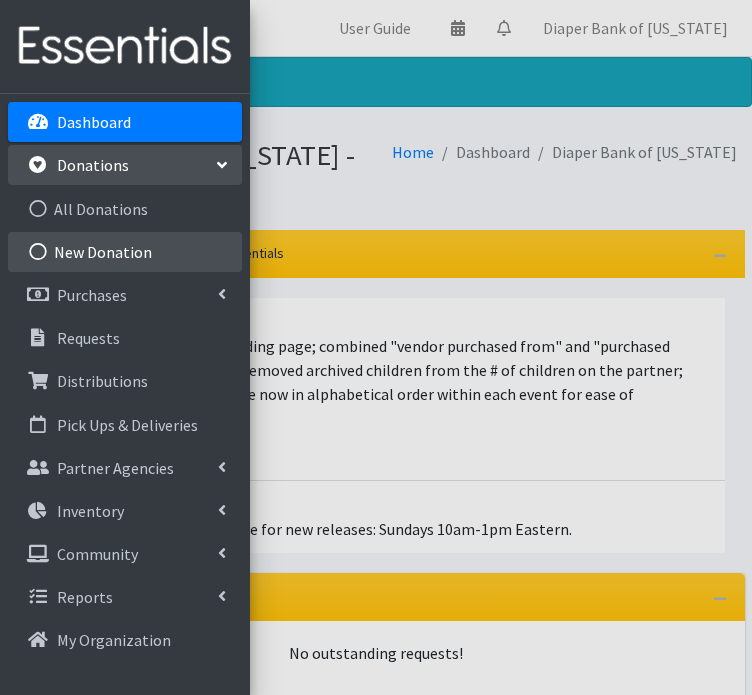 click on "New Donation" at bounding box center [125, 252] 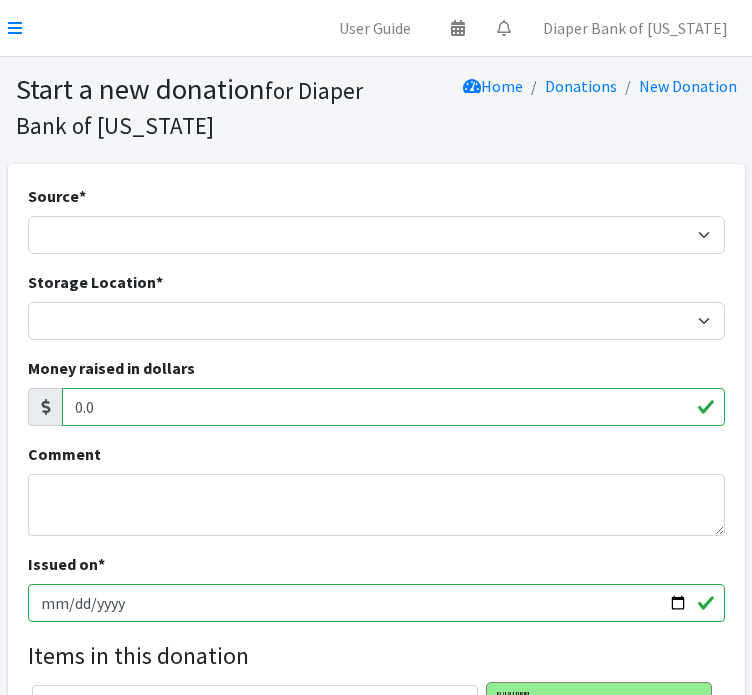 scroll, scrollTop: 0, scrollLeft: 0, axis: both 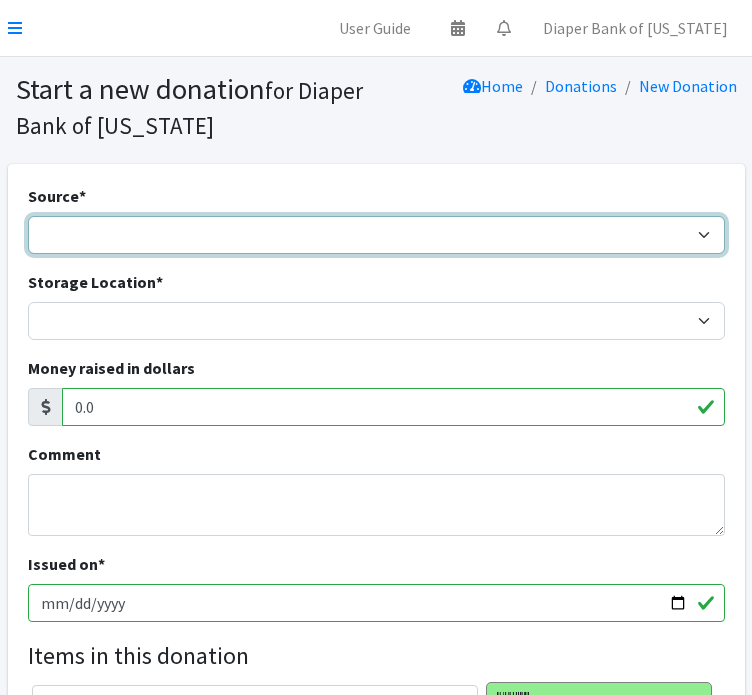 drag, startPoint x: 0, startPoint y: 0, endPoint x: 129, endPoint y: 249, distance: 280.43182 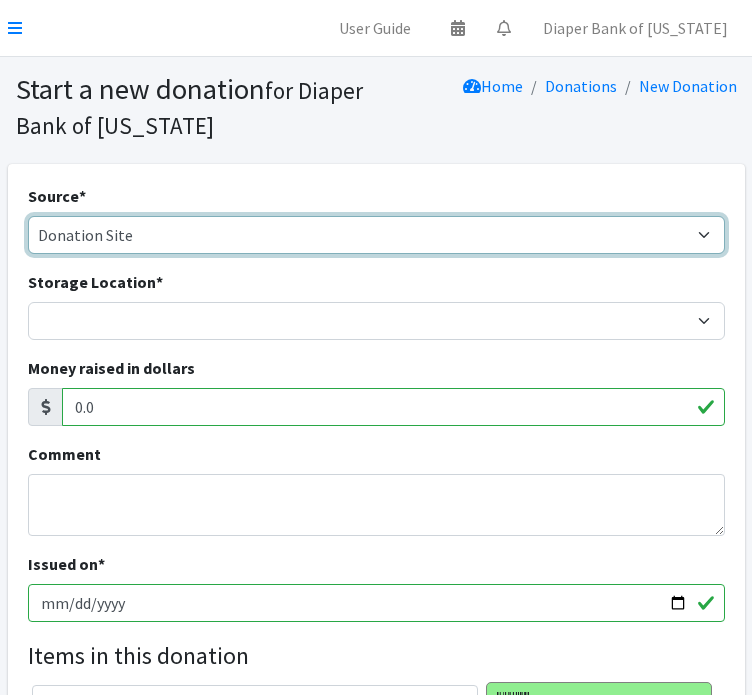 click on "Product Drive
Manufacturer
Donation Site
Misc. Donation" at bounding box center [376, 235] 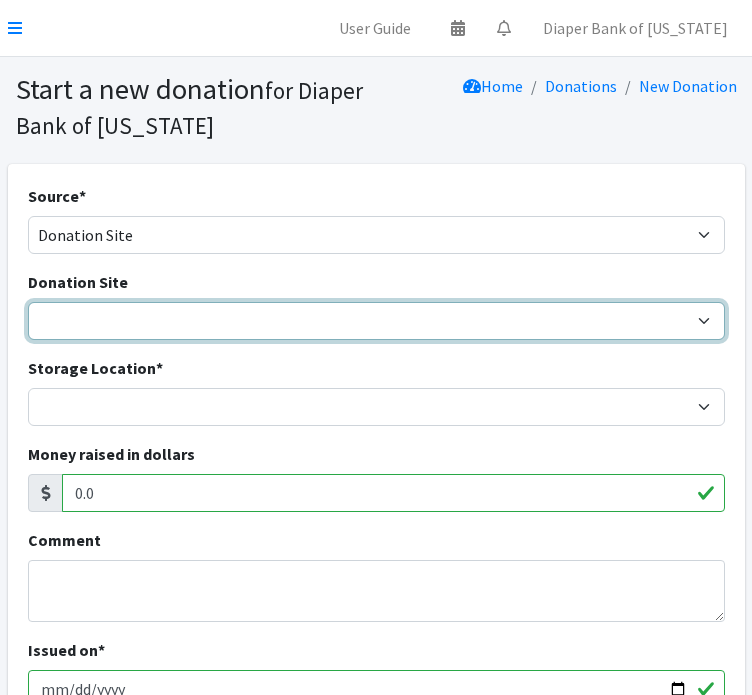 click on "Donation Site" at bounding box center [376, 321] 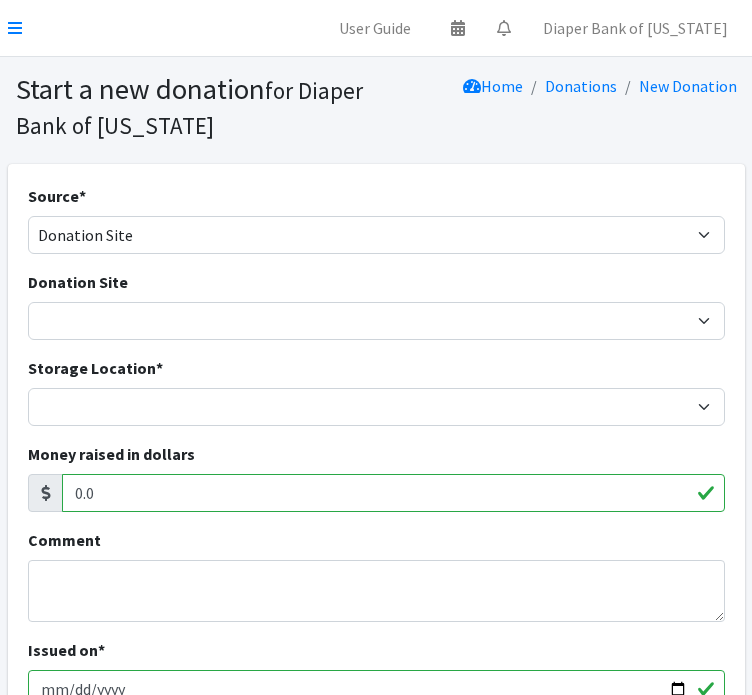 click on "Source  *
Product Drive
Manufacturer
Donation Site
Misc. Donation" at bounding box center (376, 227) 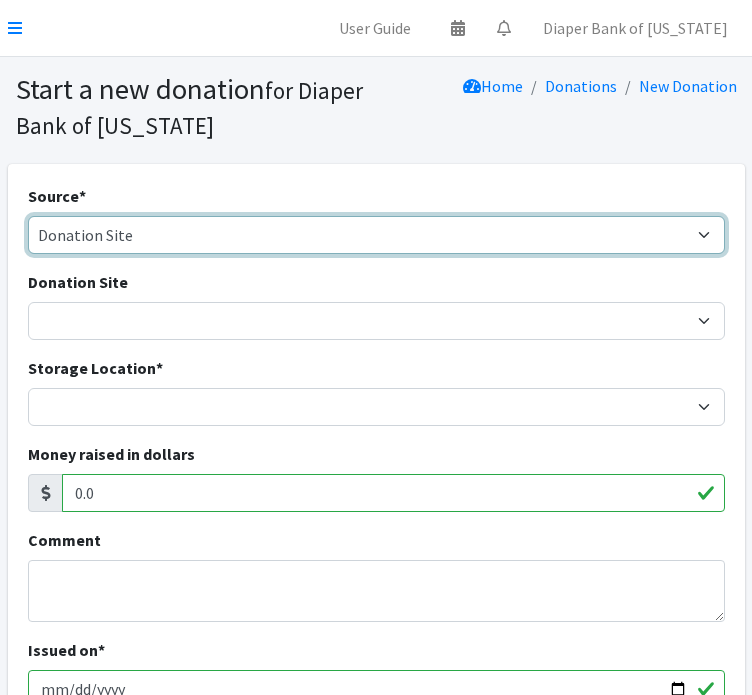 click on "Product Drive
Manufacturer
Donation Site
Misc. Donation" at bounding box center (376, 235) 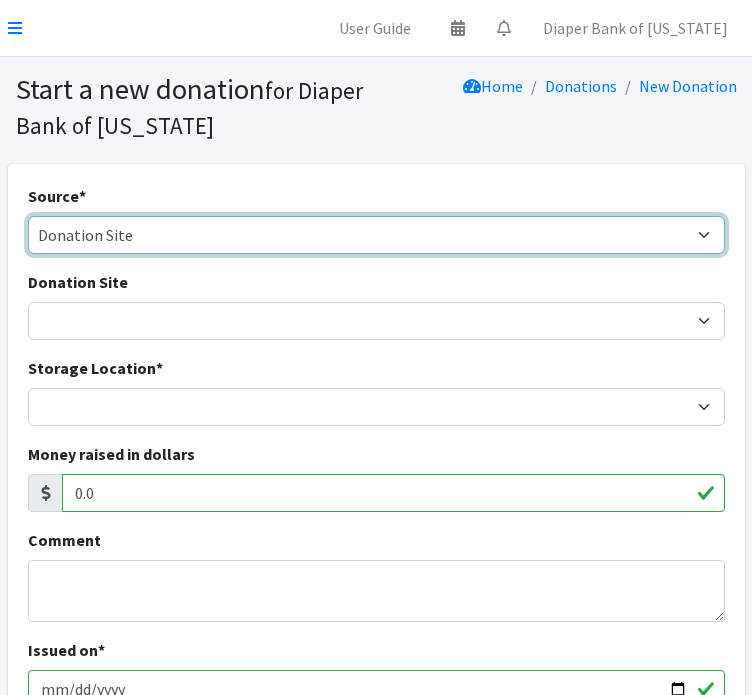 select on "Misc. Donation" 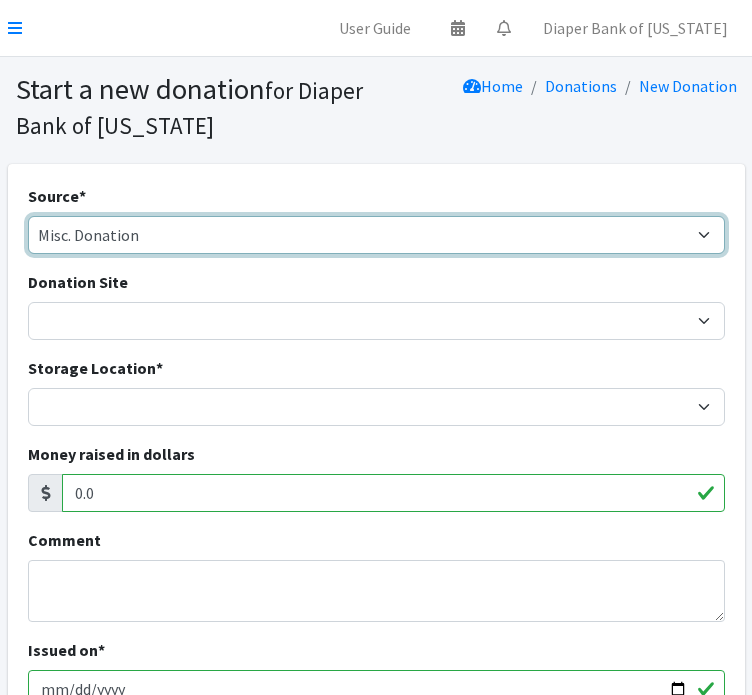 click on "Product Drive
Manufacturer
Donation Site
Misc. Donation" at bounding box center [376, 235] 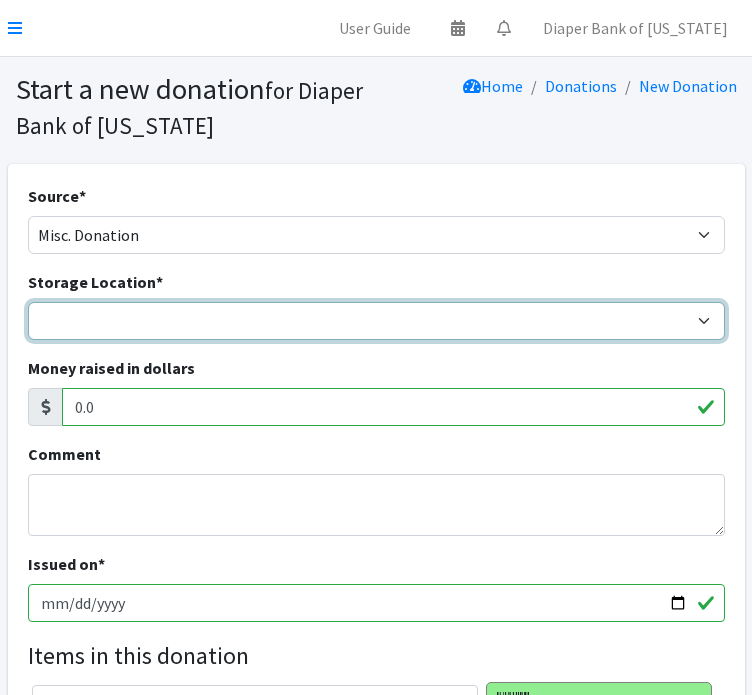 click on "Diaper Co-op
Direct Shipment
Wycliff" at bounding box center [376, 321] 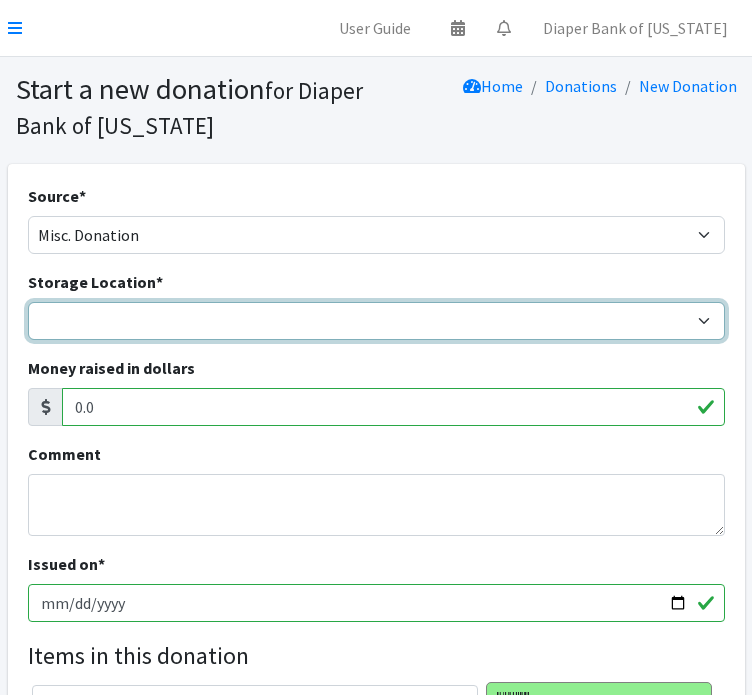 select on "434" 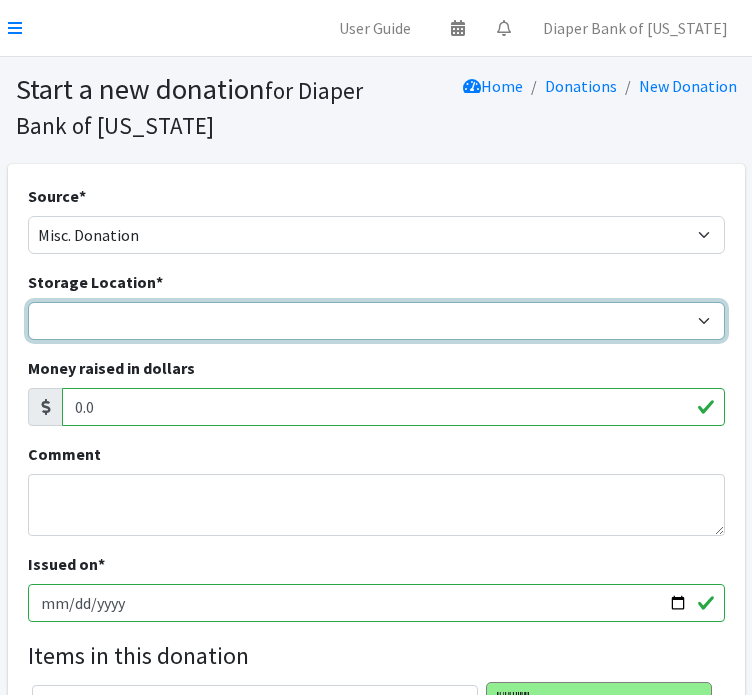 click on "Diaper Co-op
Direct Shipment
Wycliff" at bounding box center [376, 321] 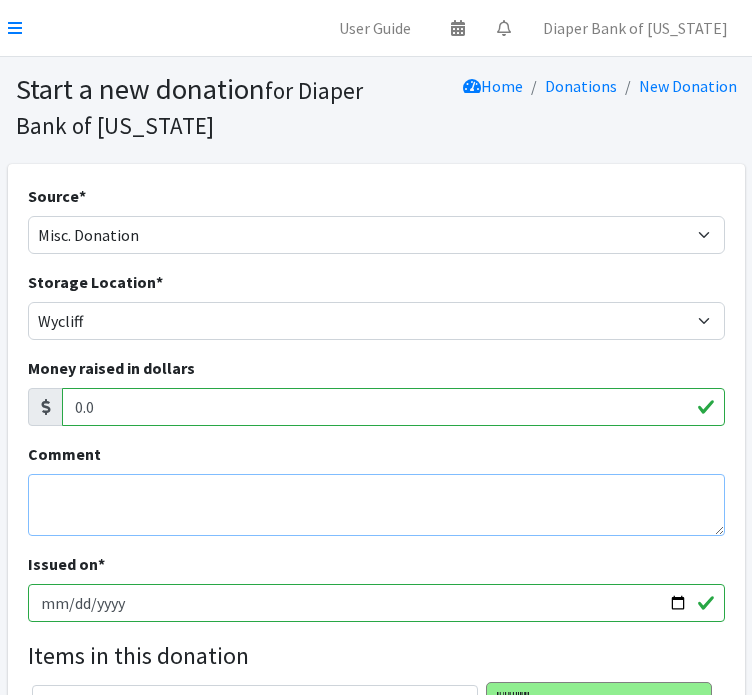 click on "Comment" at bounding box center [376, 505] 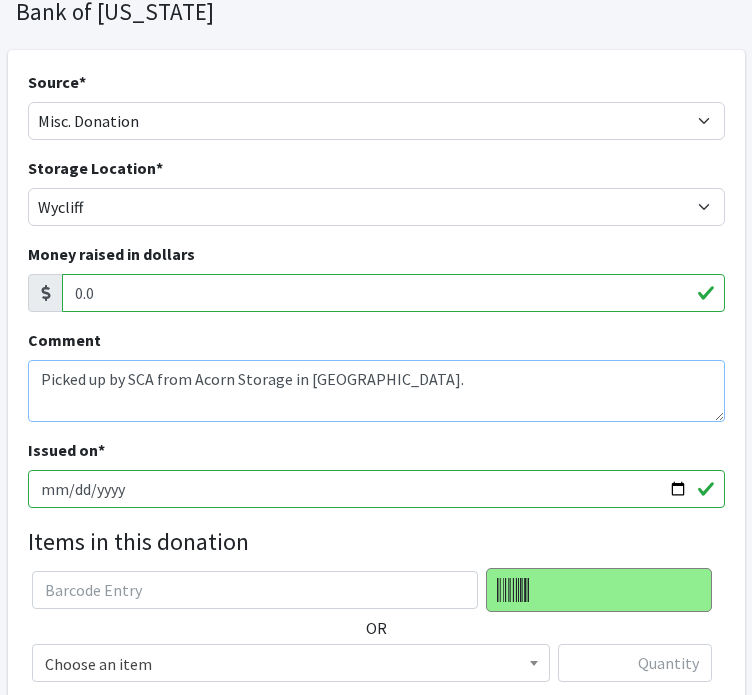 scroll, scrollTop: 124, scrollLeft: 0, axis: vertical 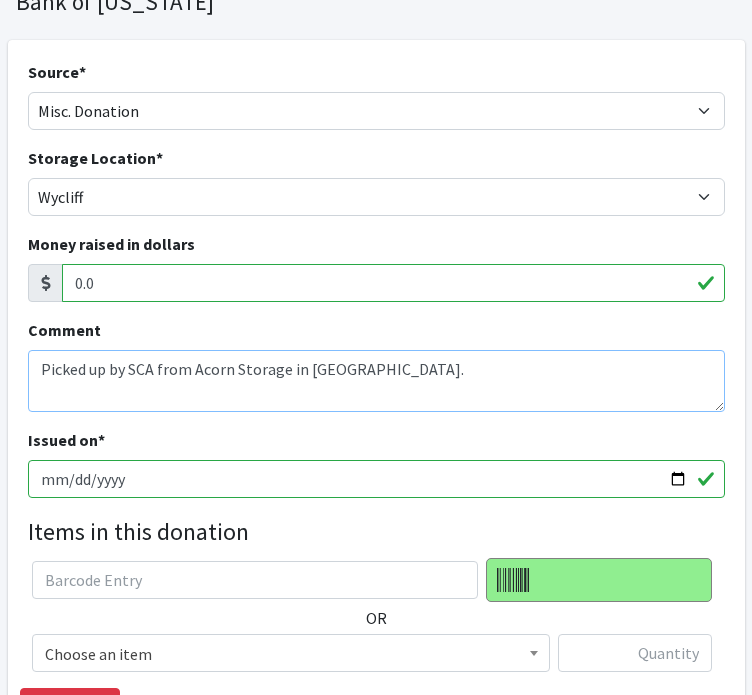 type on "Picked up by SCA from Acorn Storage in Shakopee." 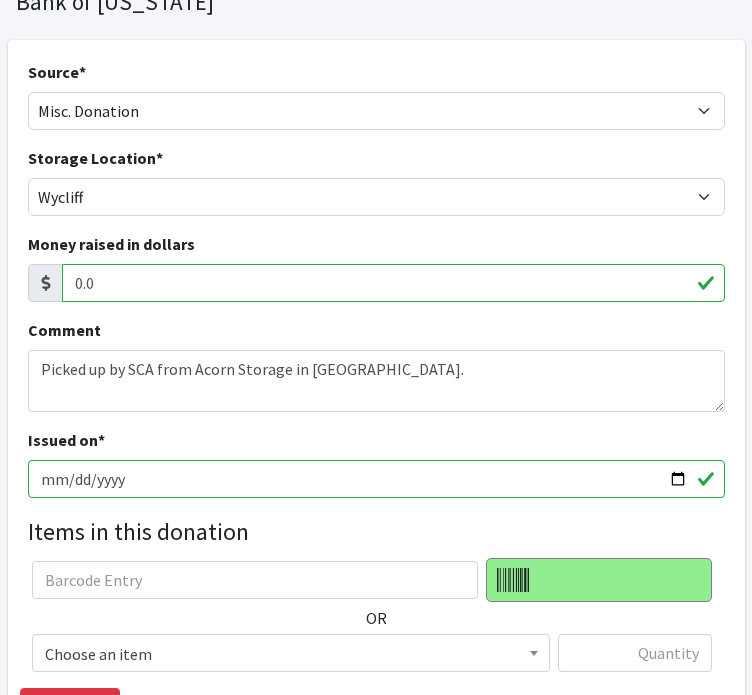 click on "2025-07-17" at bounding box center (376, 479) 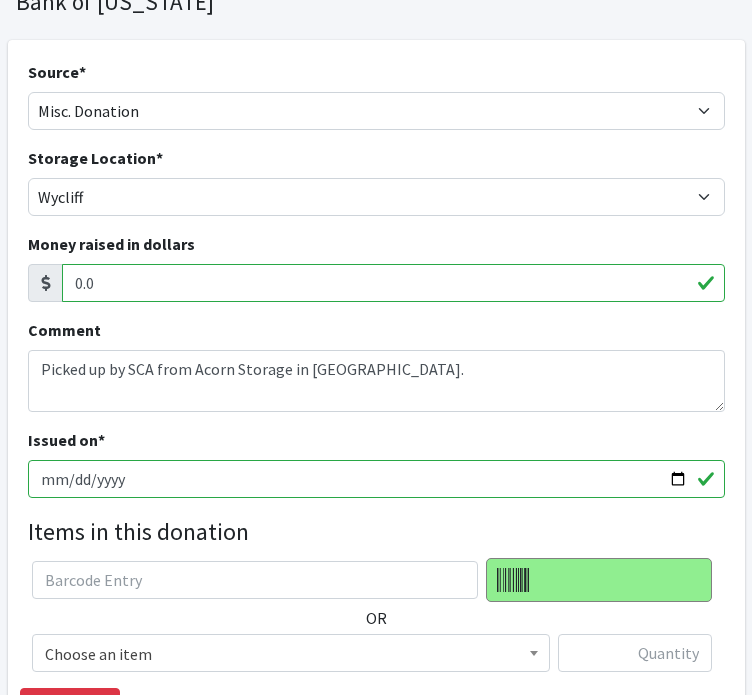 click on "2025-07-17" at bounding box center (376, 479) 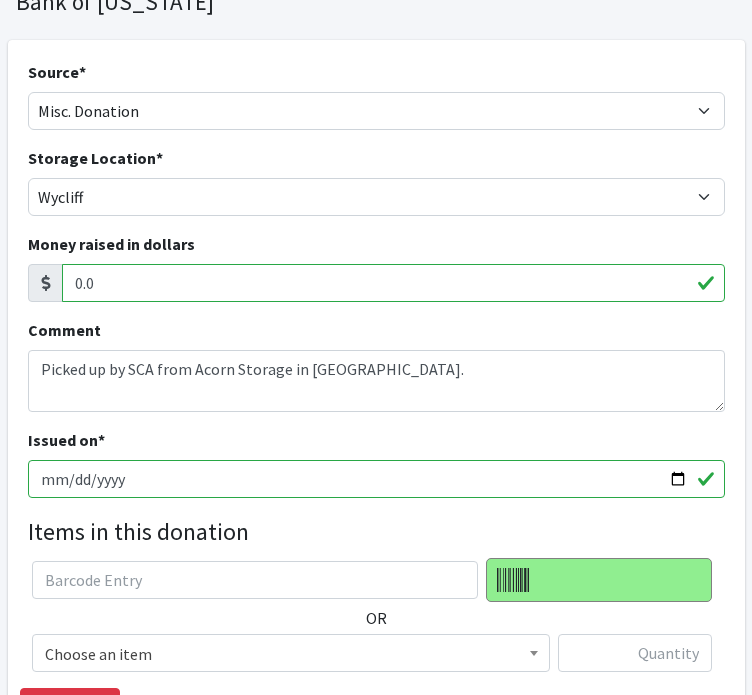 type on "2025-07-16" 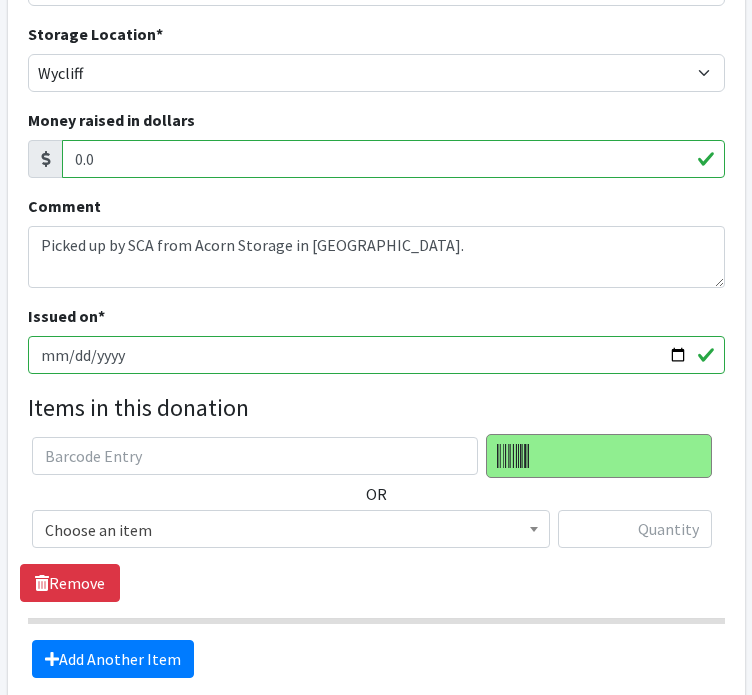scroll, scrollTop: 300, scrollLeft: 0, axis: vertical 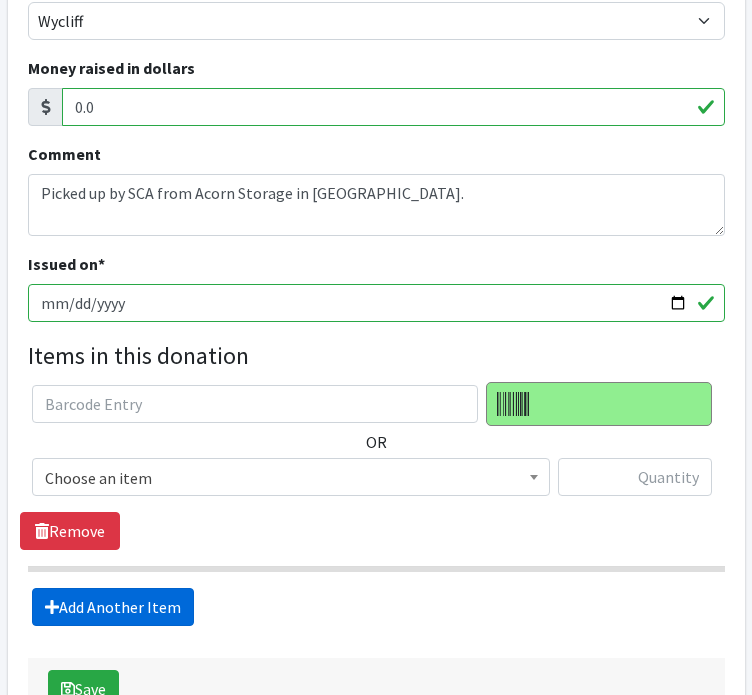 click on "Add Another Item" at bounding box center (113, 607) 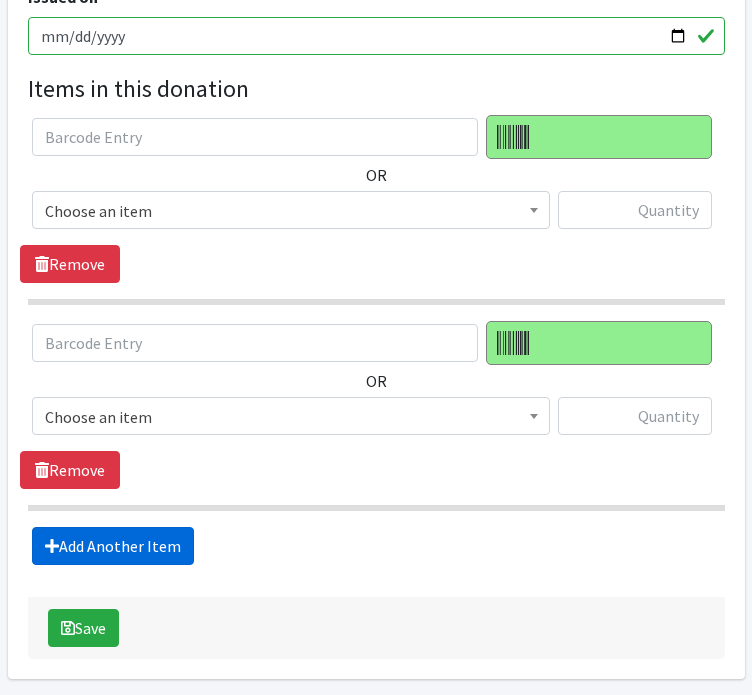 scroll, scrollTop: 638, scrollLeft: 0, axis: vertical 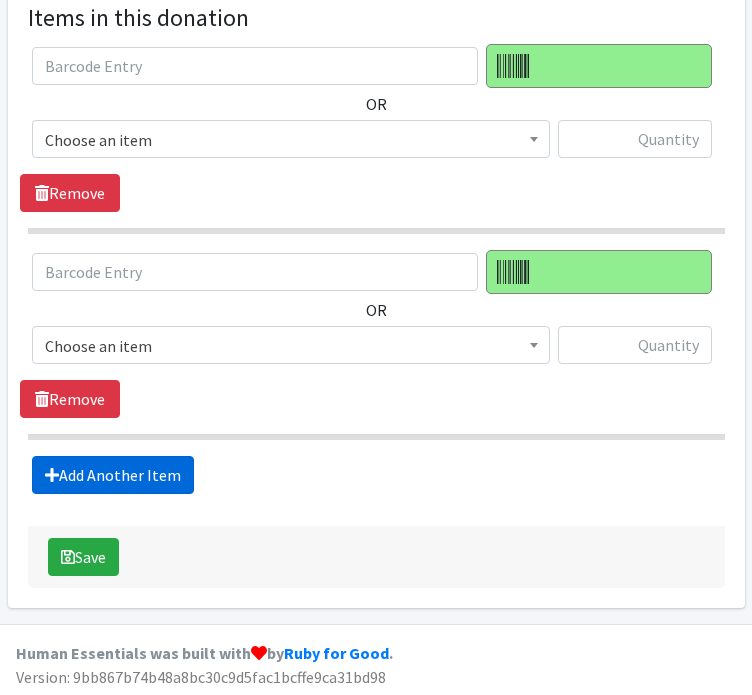 click on "Add Another Item" at bounding box center (113, 475) 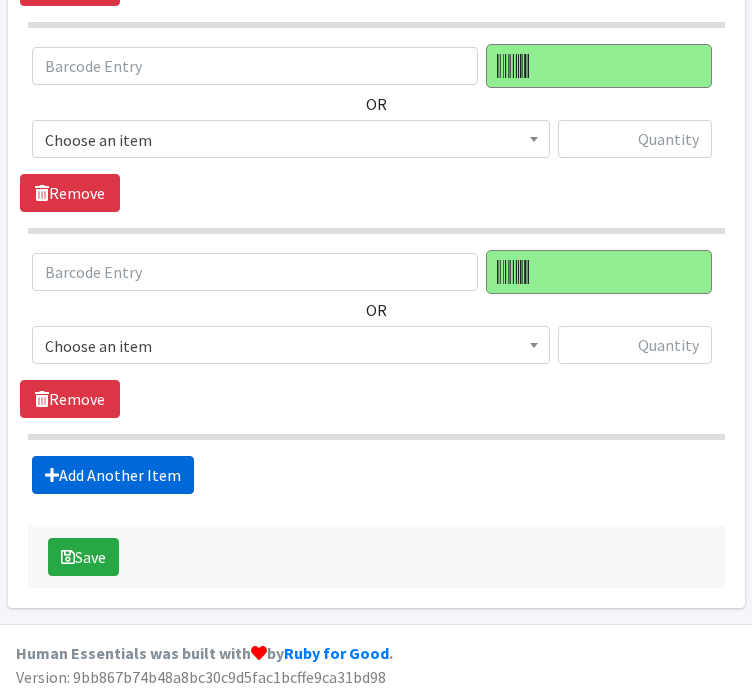 click on "Add Another Item" at bounding box center (113, 475) 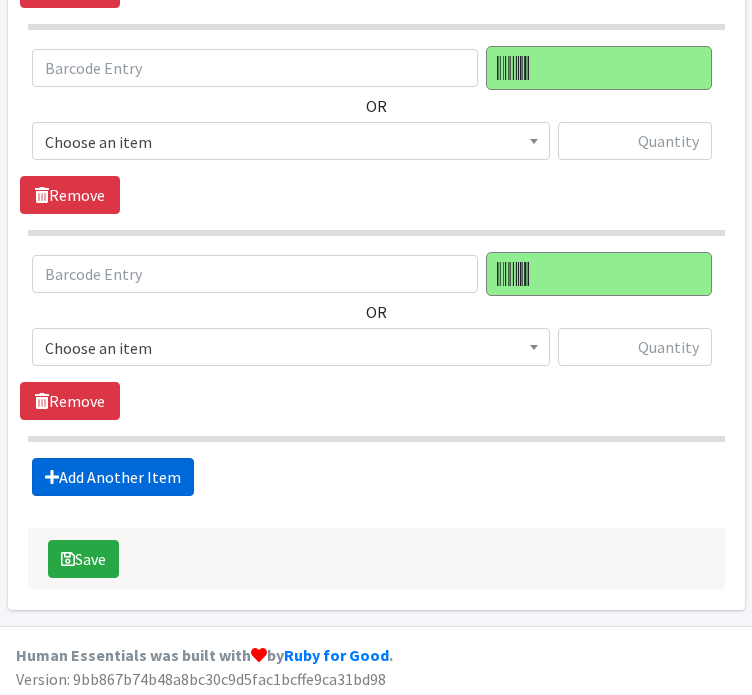 click on "Add Another Item" at bounding box center (113, 477) 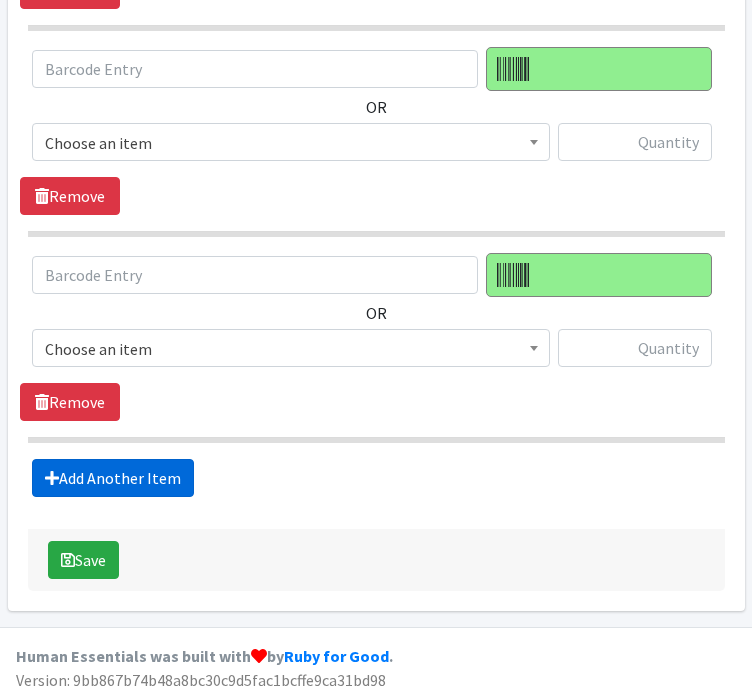 click on "Add Another Item" at bounding box center (113, 478) 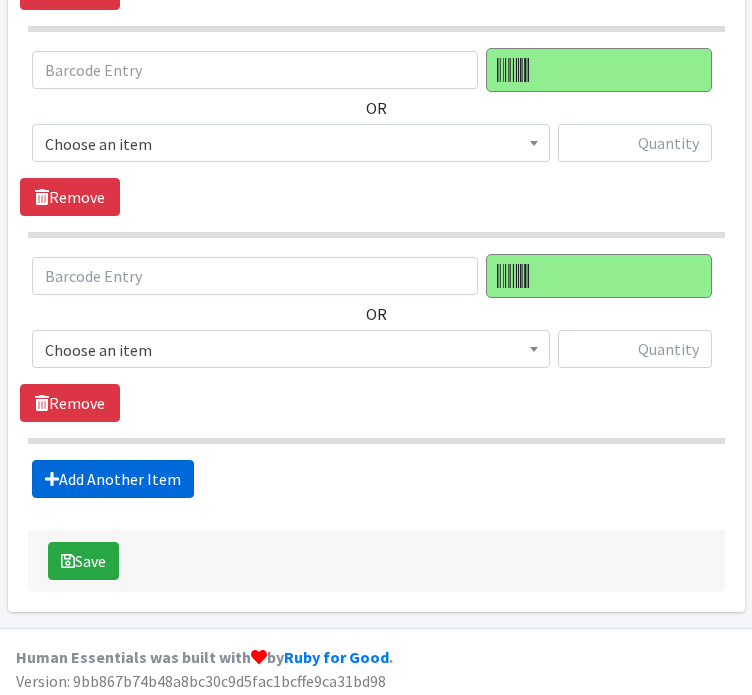 click on "Add Another Item" at bounding box center [113, 479] 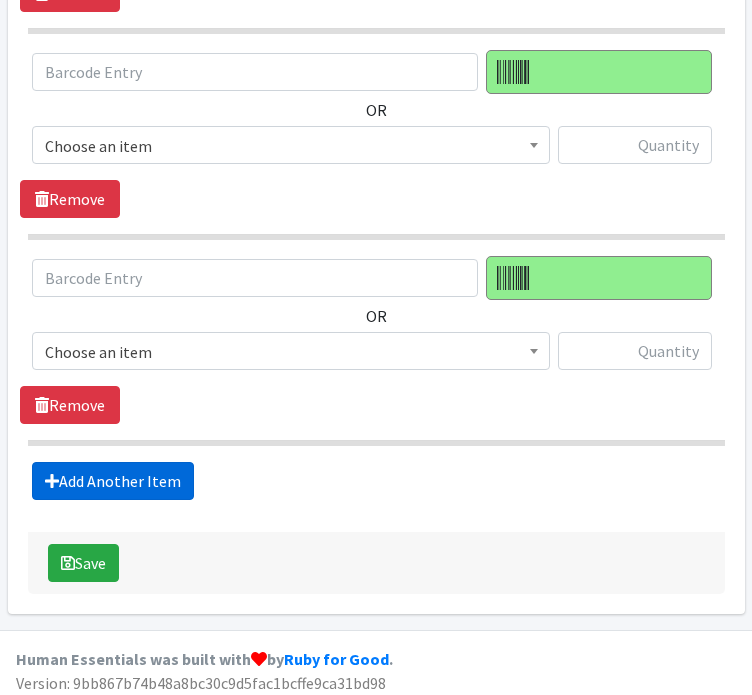click on "Add Another Item" at bounding box center [113, 481] 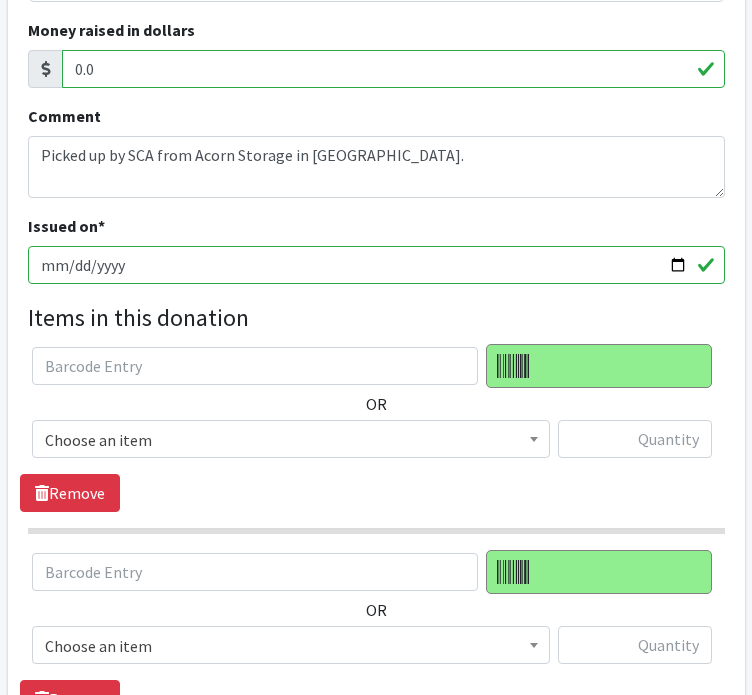 scroll, scrollTop: 412, scrollLeft: 0, axis: vertical 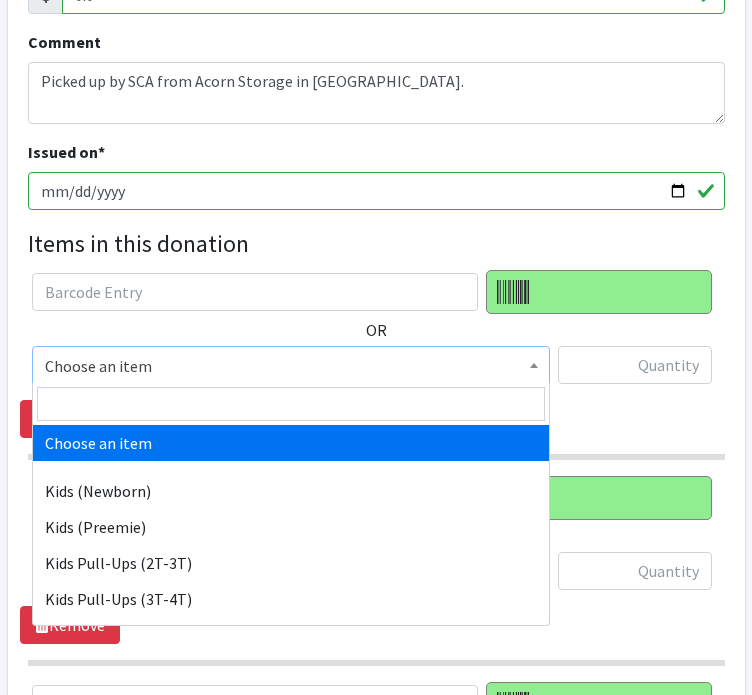 click at bounding box center (534, 362) 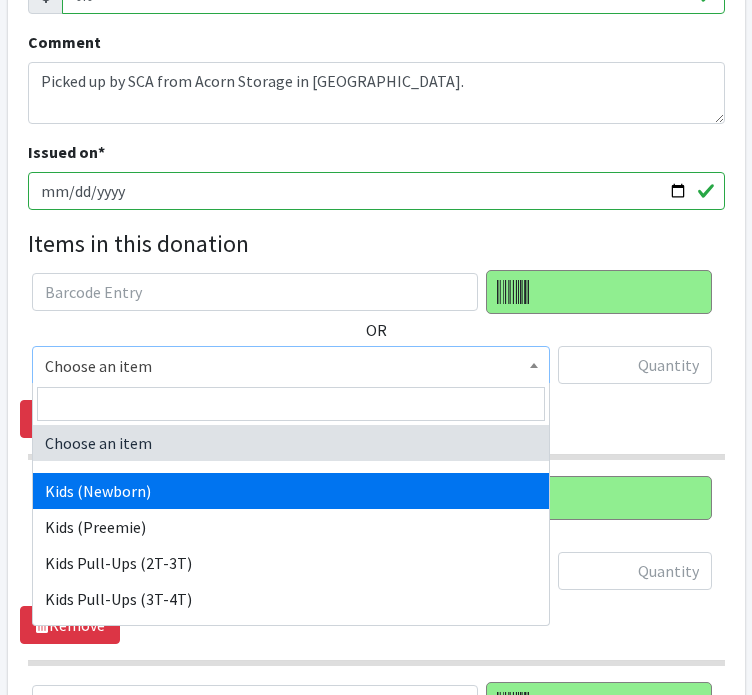 select on "11351" 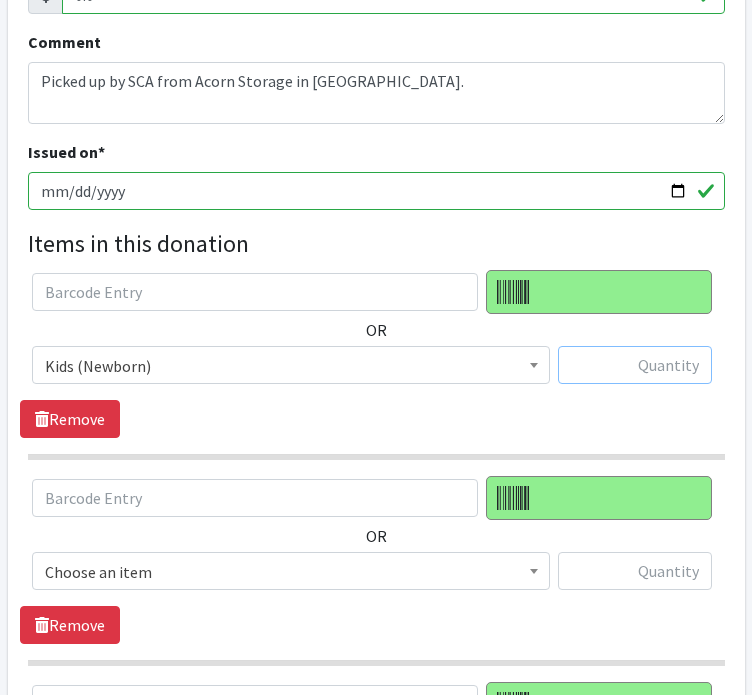click at bounding box center [635, 365] 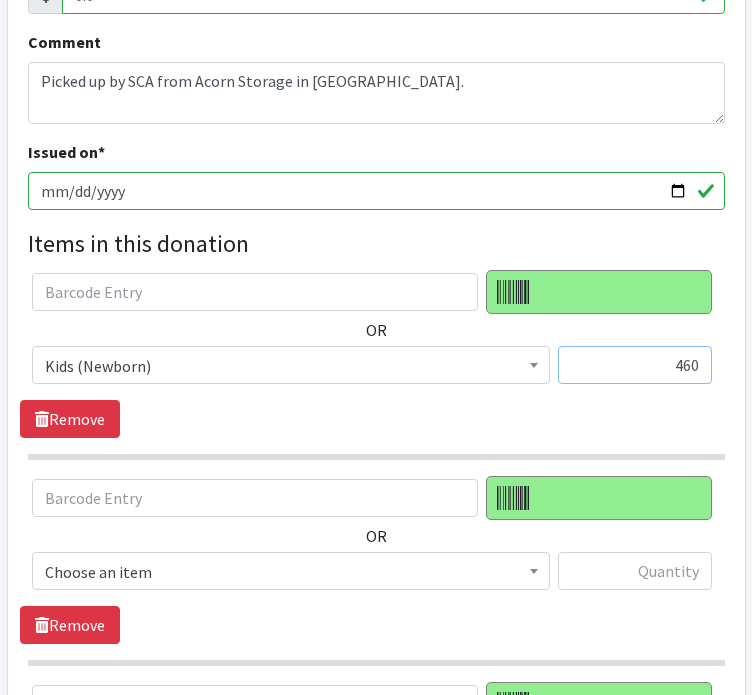 type on "460" 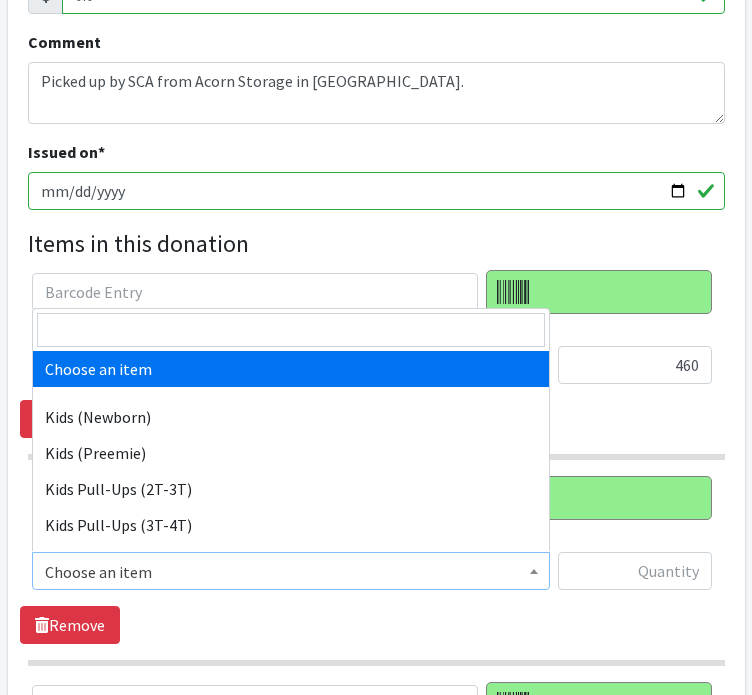 click on "Choose an item" at bounding box center (291, 572) 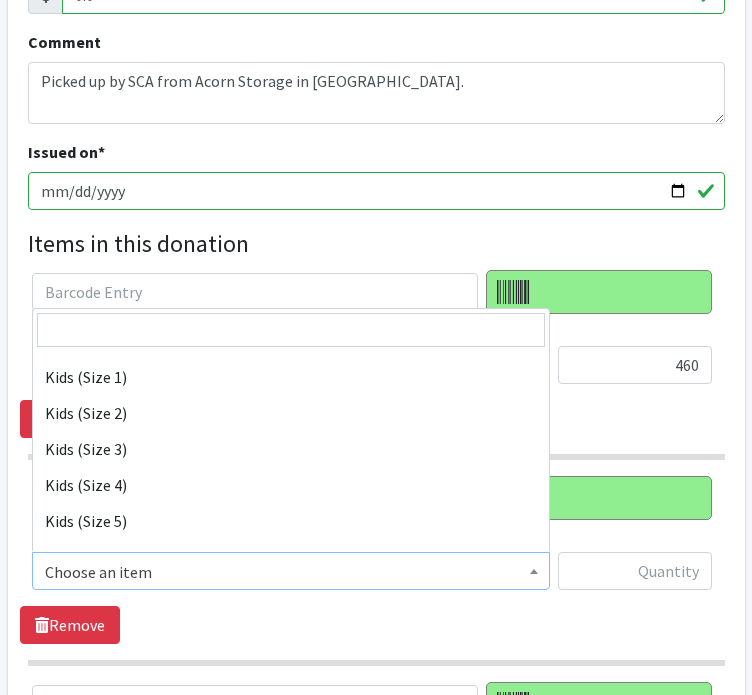 scroll, scrollTop: 220, scrollLeft: 0, axis: vertical 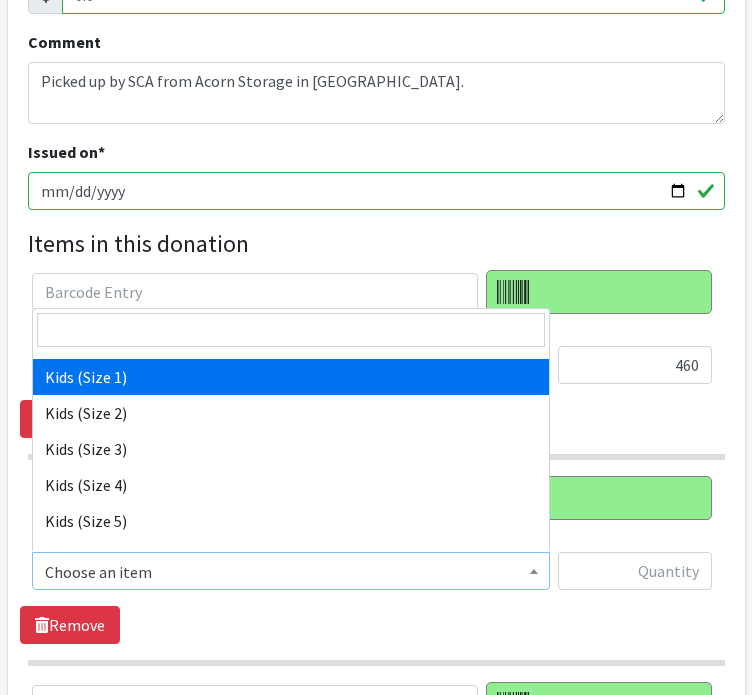 select on "11350" 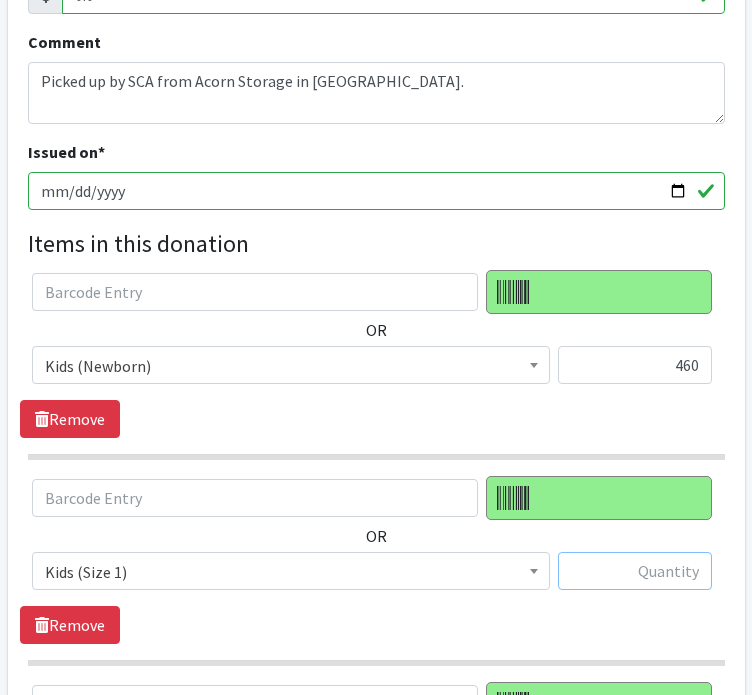 click at bounding box center [635, 571] 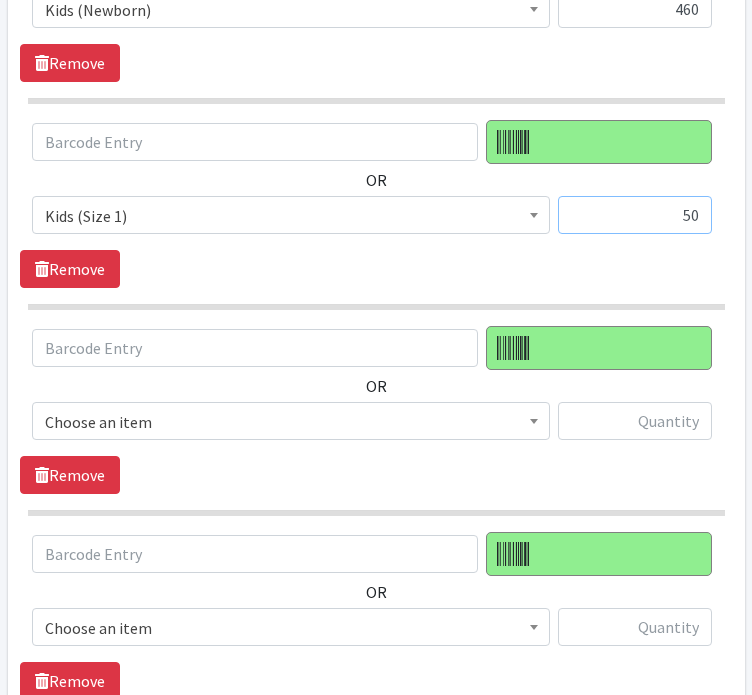 scroll, scrollTop: 771, scrollLeft: 0, axis: vertical 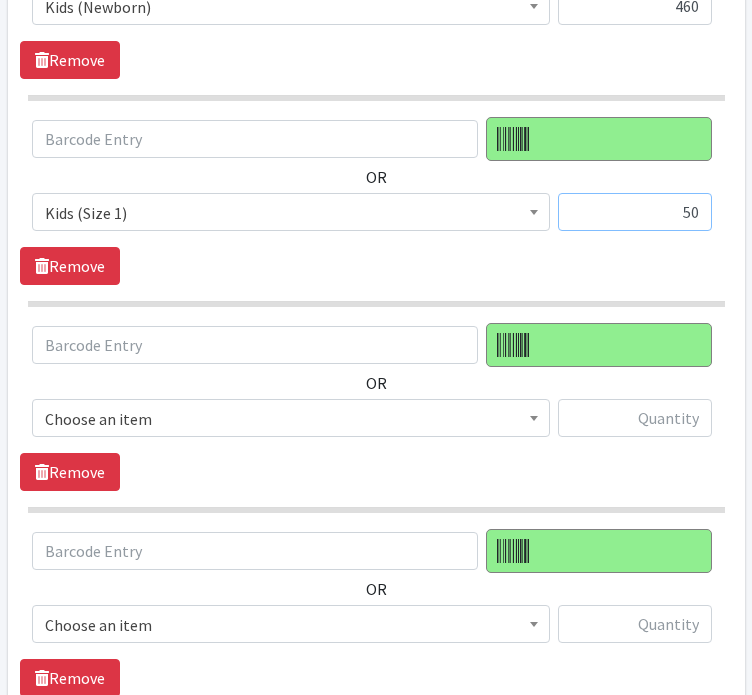type on "50" 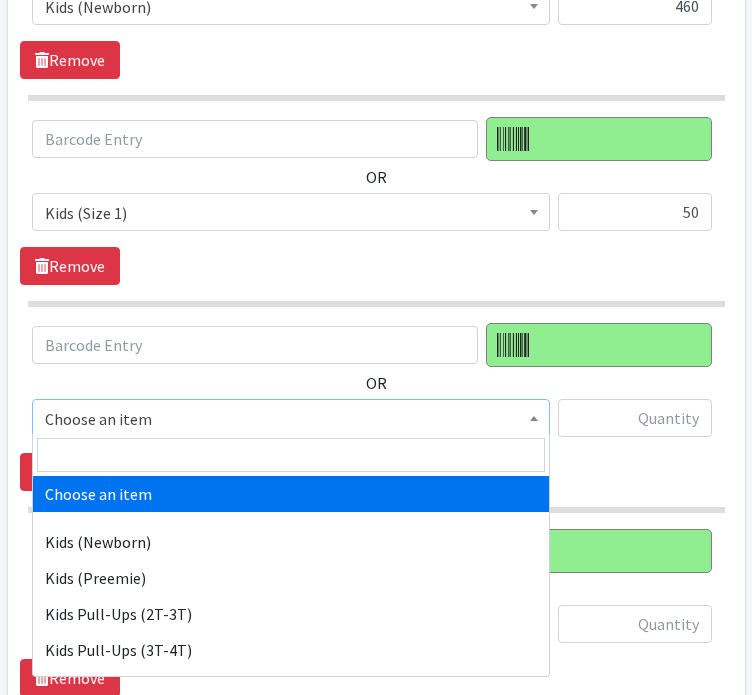 click on "Choose an item" at bounding box center (291, 419) 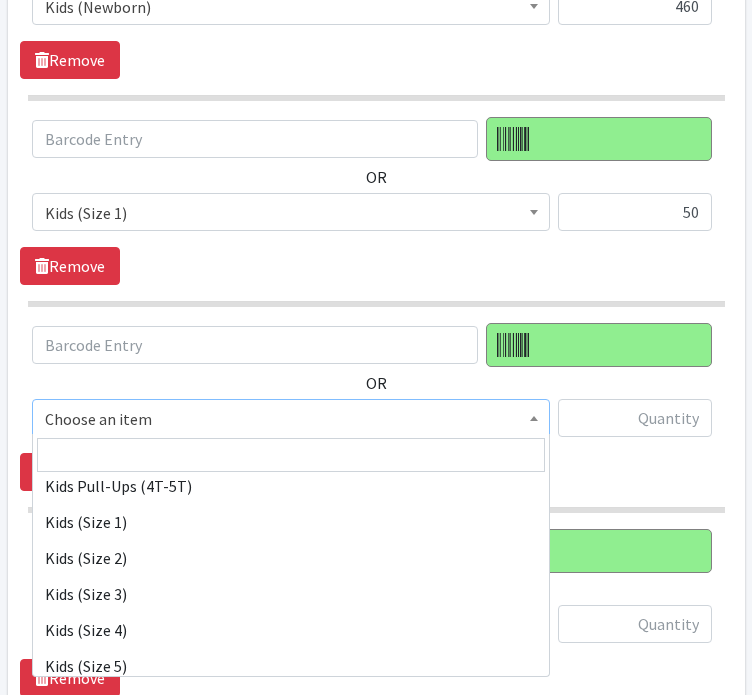 scroll, scrollTop: 200, scrollLeft: 0, axis: vertical 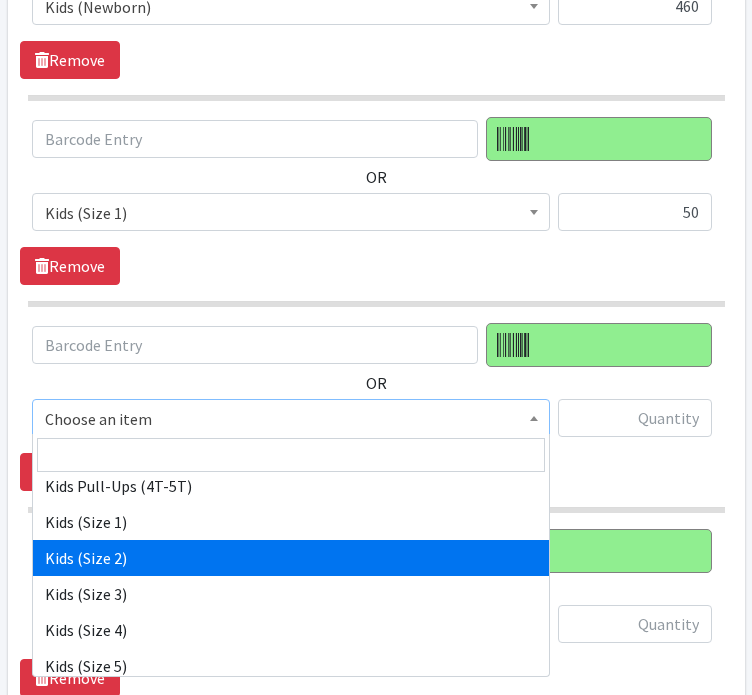 select on "11348" 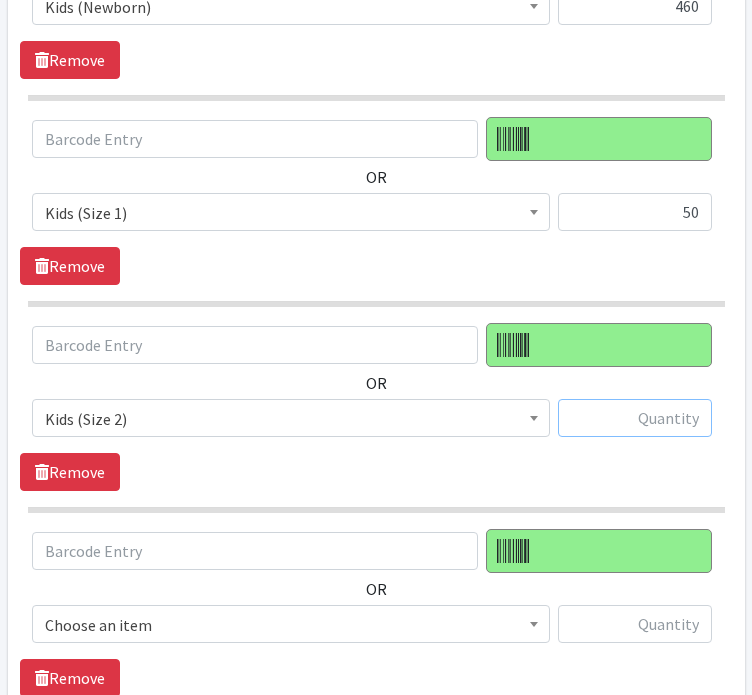 click at bounding box center (635, 418) 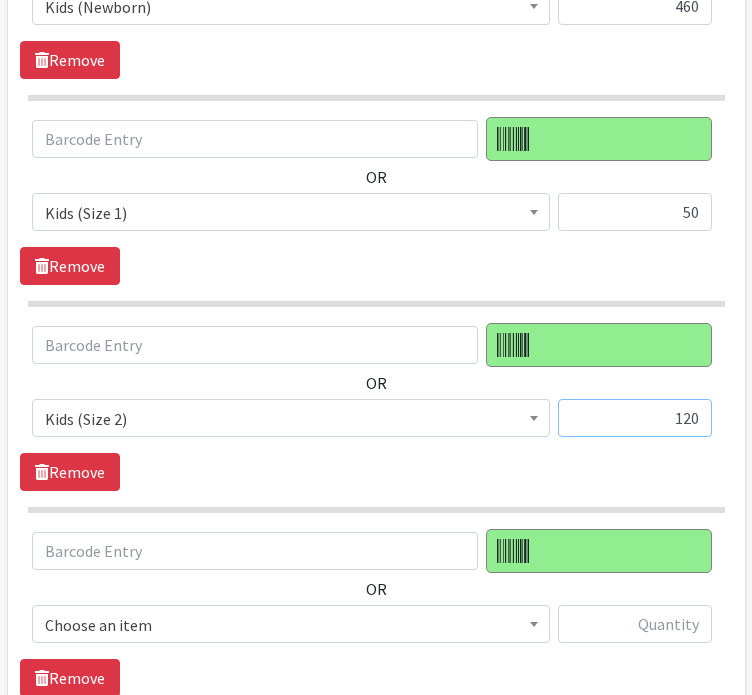 type on "120" 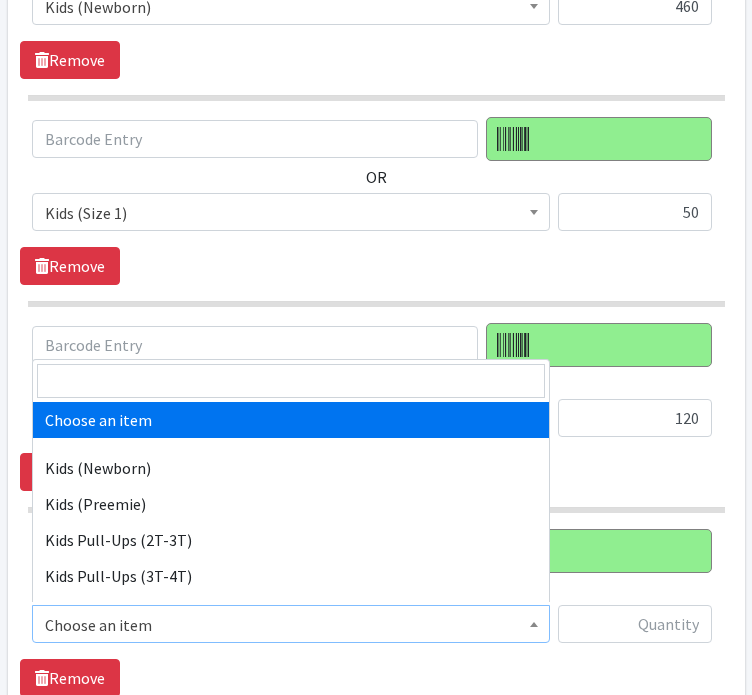 click on "Choose an item" at bounding box center [291, 625] 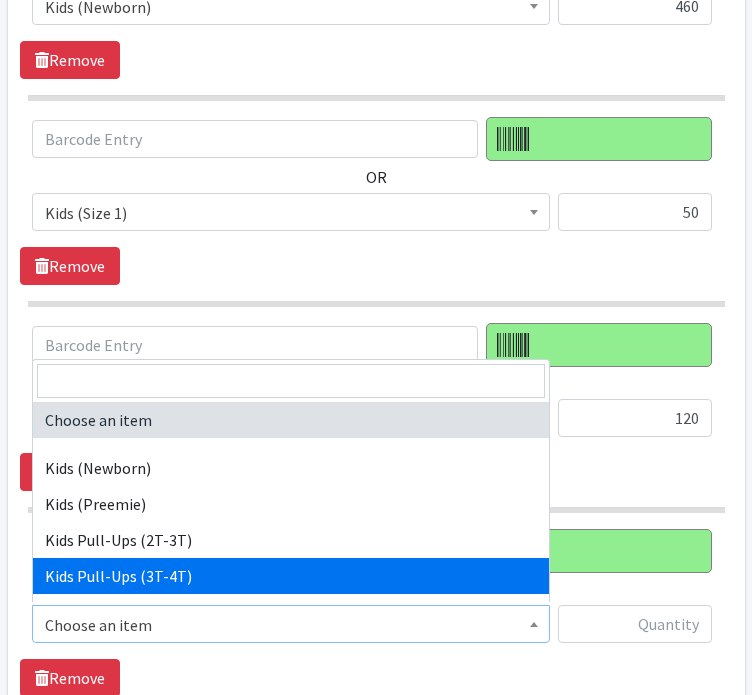 scroll, scrollTop: 282, scrollLeft: 0, axis: vertical 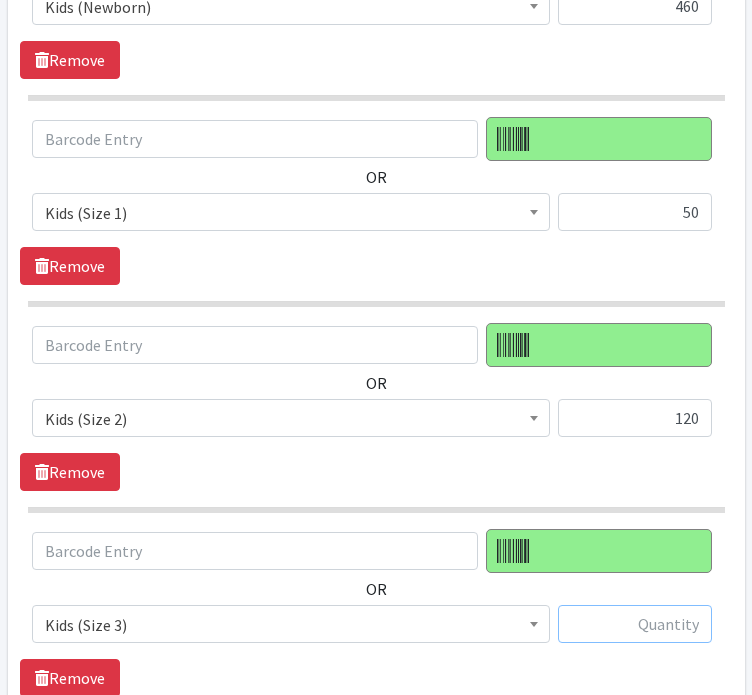 click at bounding box center (635, 624) 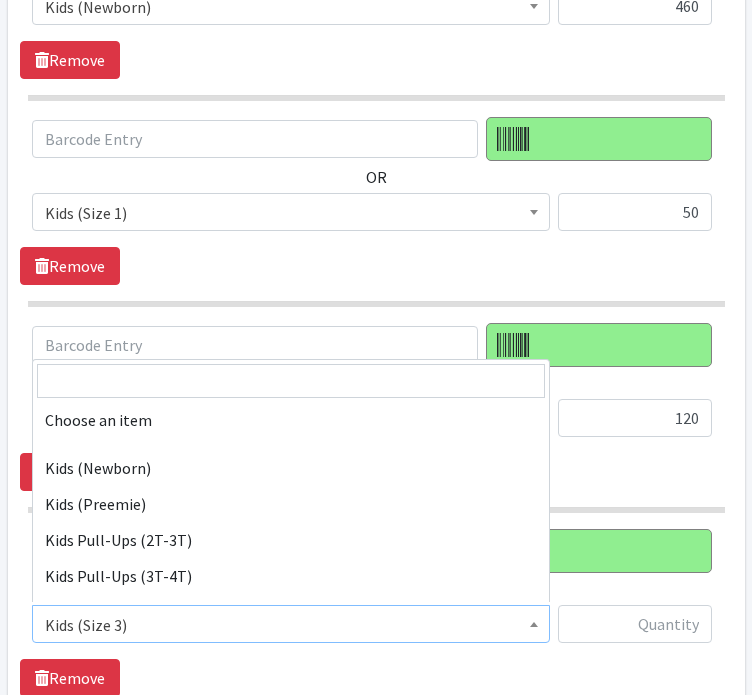 scroll, scrollTop: 264, scrollLeft: 0, axis: vertical 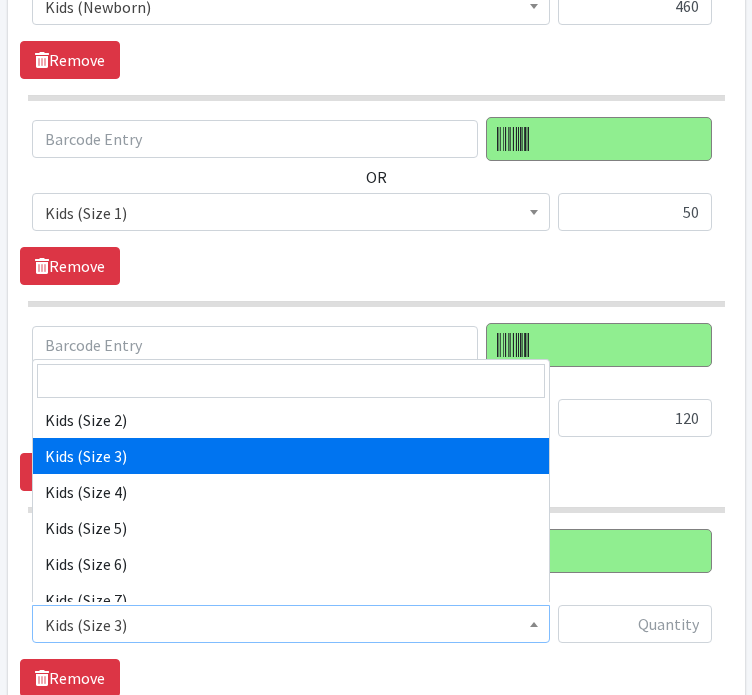 click on "Kids (Size 3)" at bounding box center [291, 625] 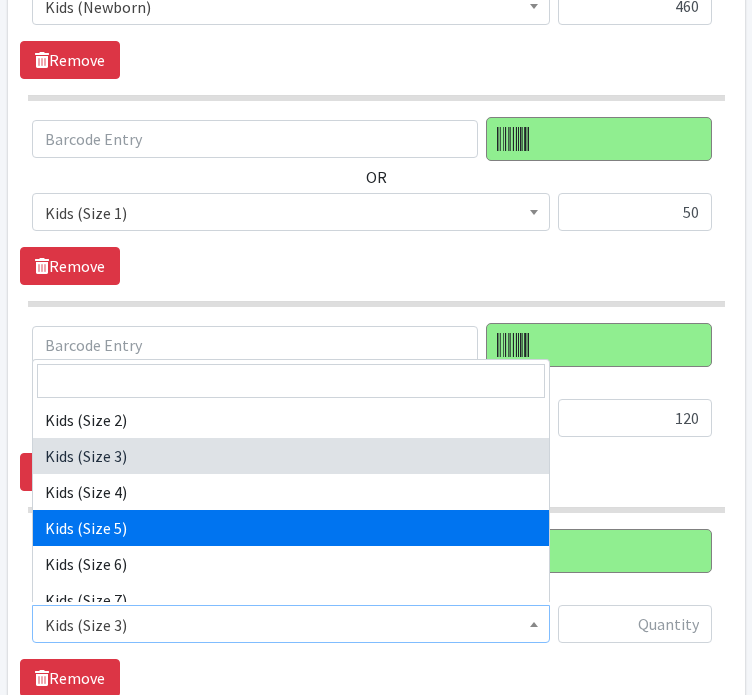 select on "11322" 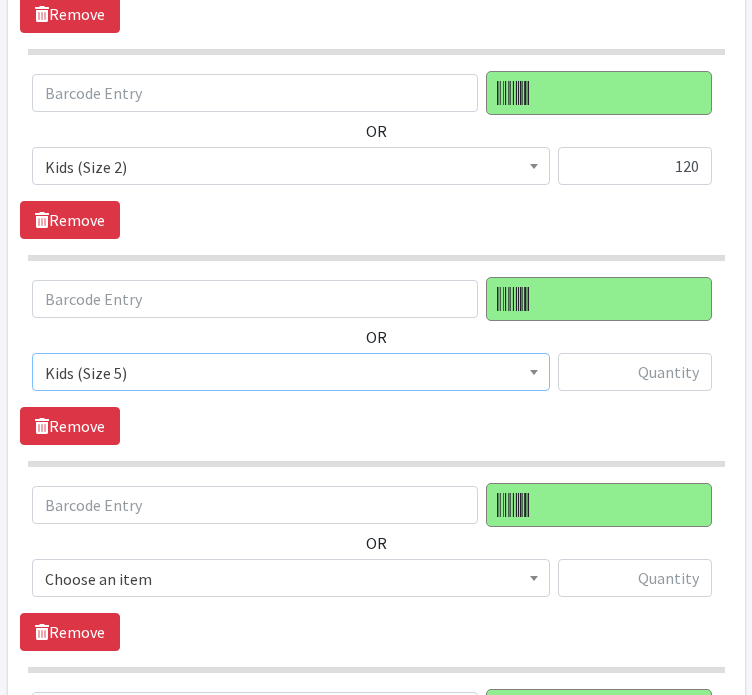 scroll, scrollTop: 1035, scrollLeft: 0, axis: vertical 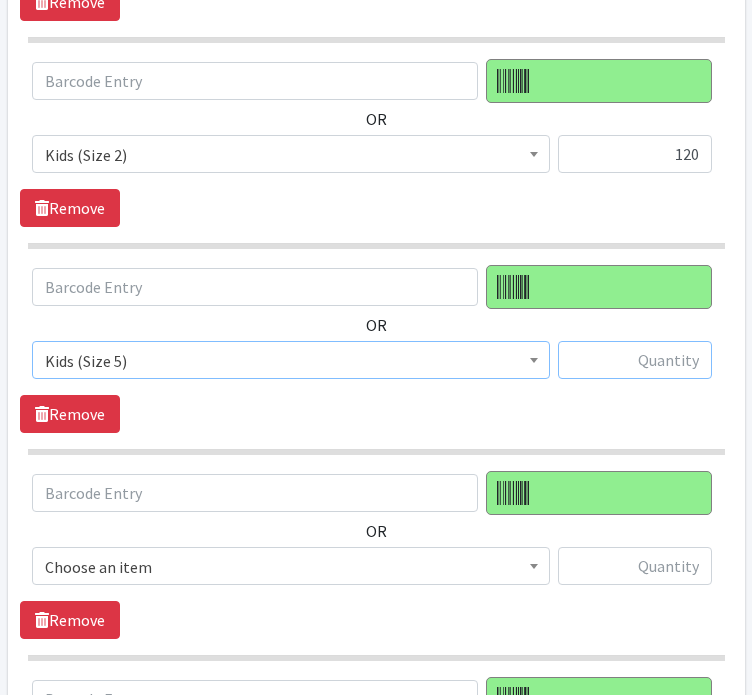 click at bounding box center (635, 360) 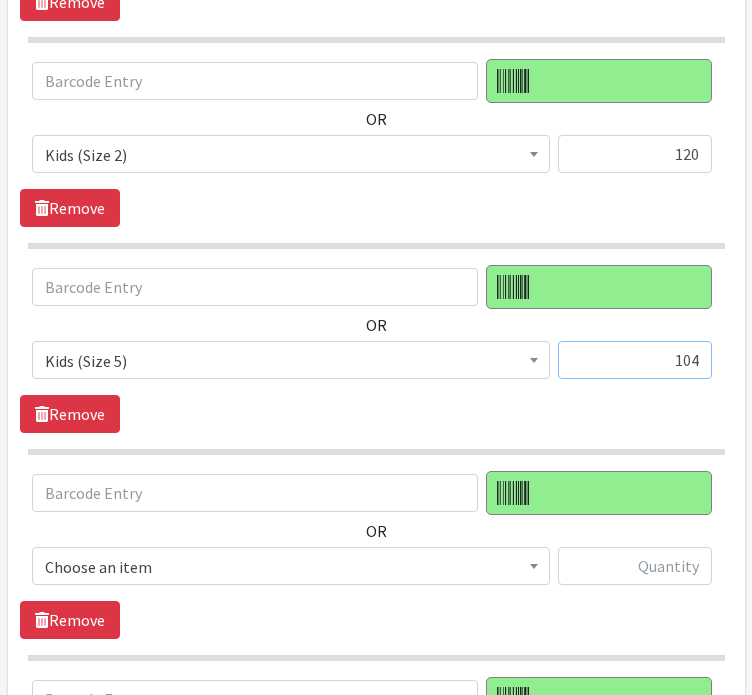 type on "104" 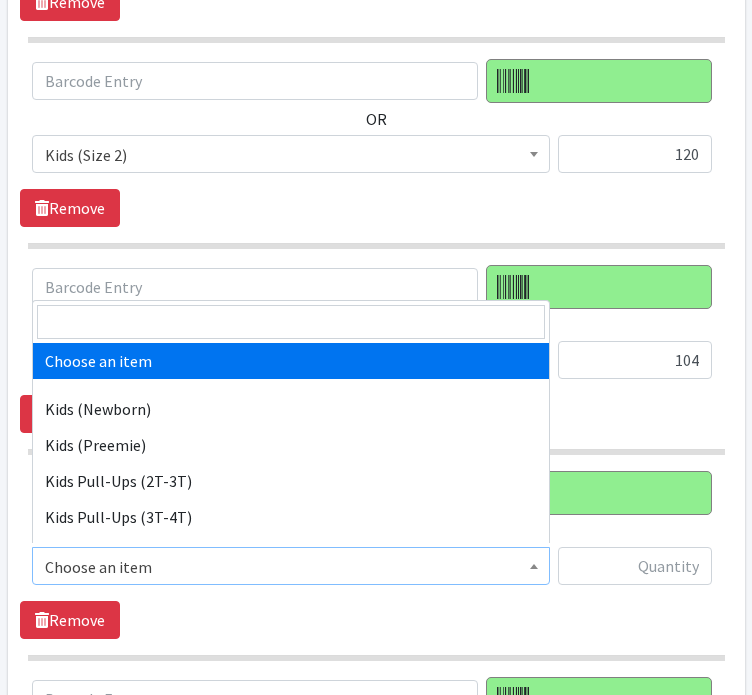 click on "Choose an item" at bounding box center (291, 567) 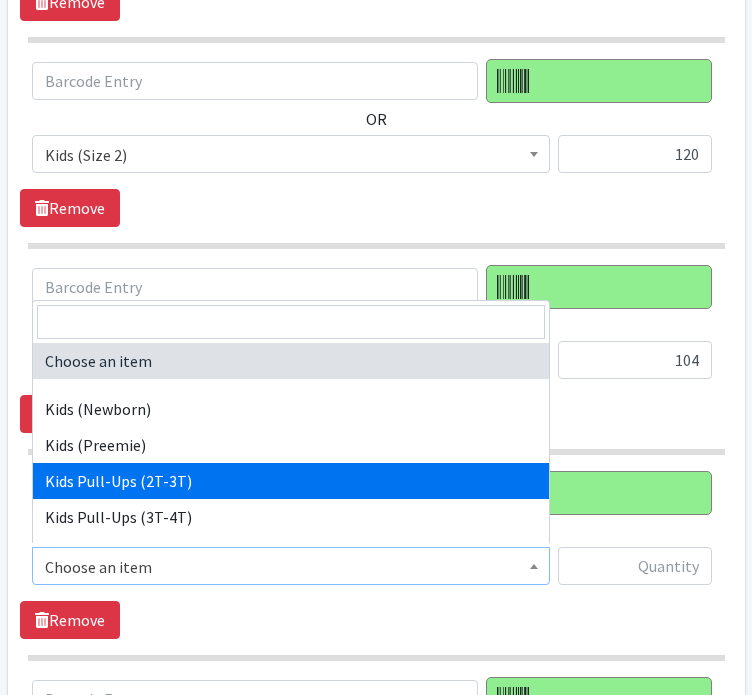 select on "11344" 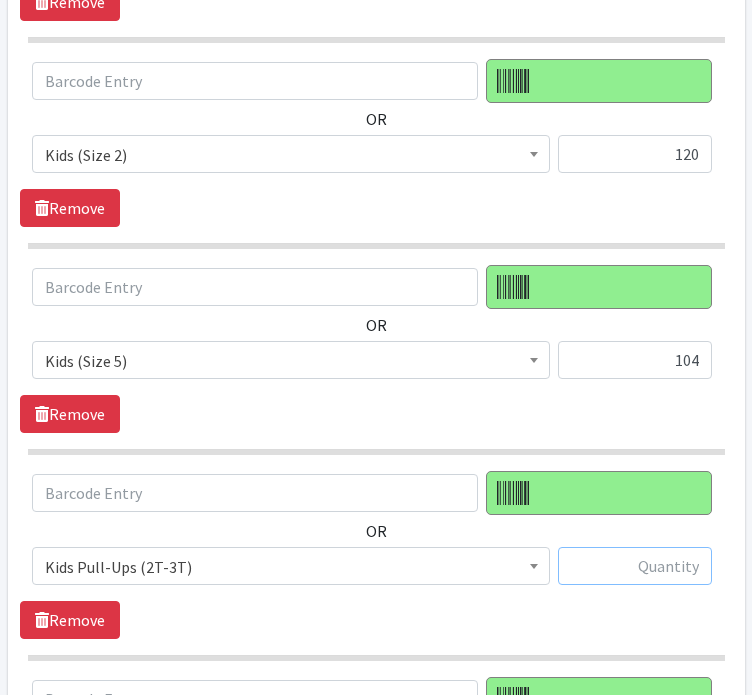 click at bounding box center (635, 566) 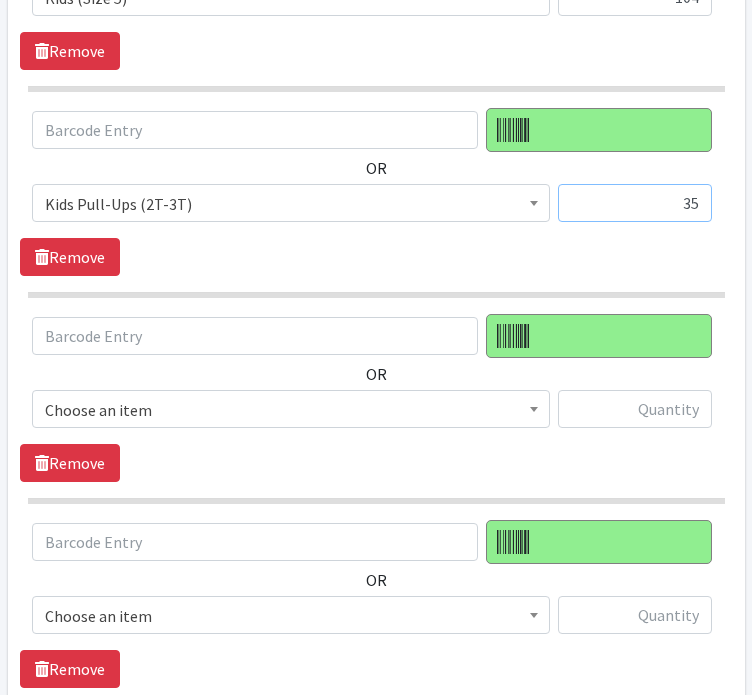 scroll, scrollTop: 1399, scrollLeft: 0, axis: vertical 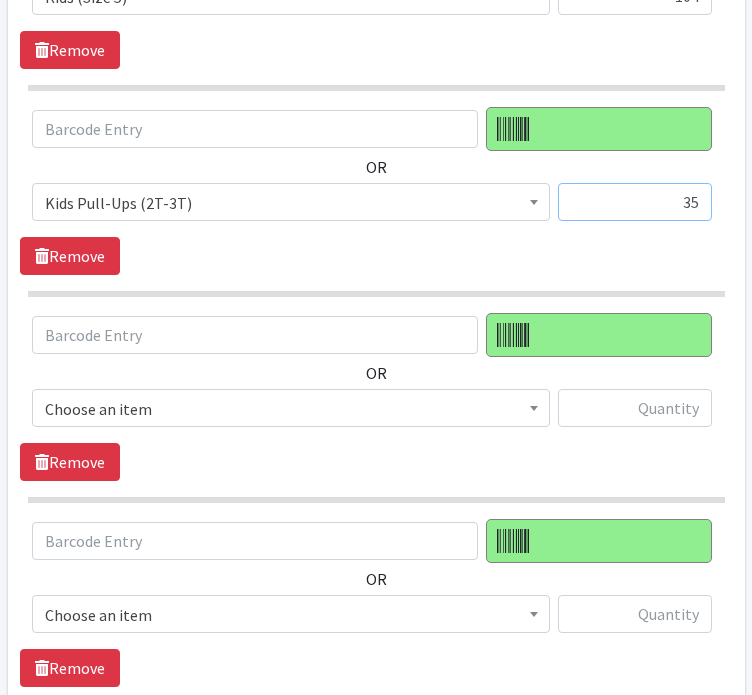 type on "35" 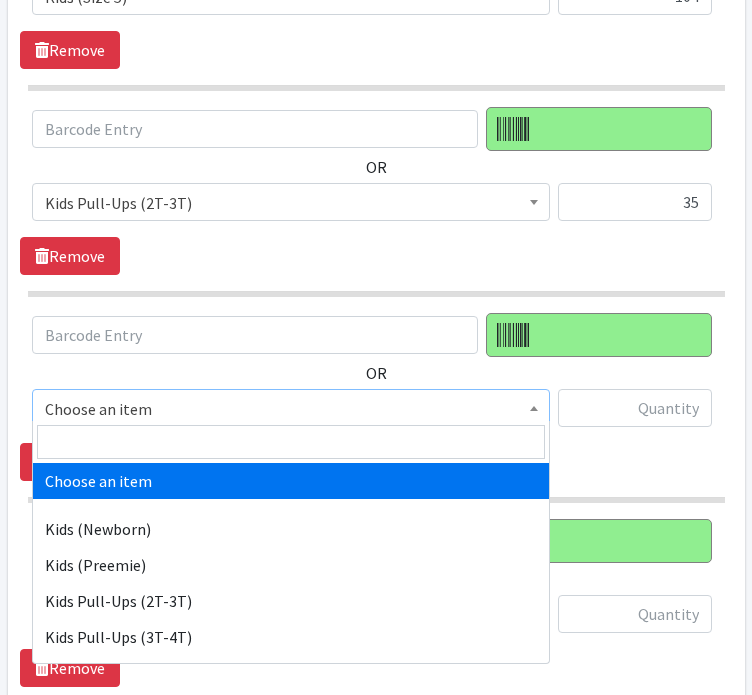 click on "Choose an item" at bounding box center [291, 409] 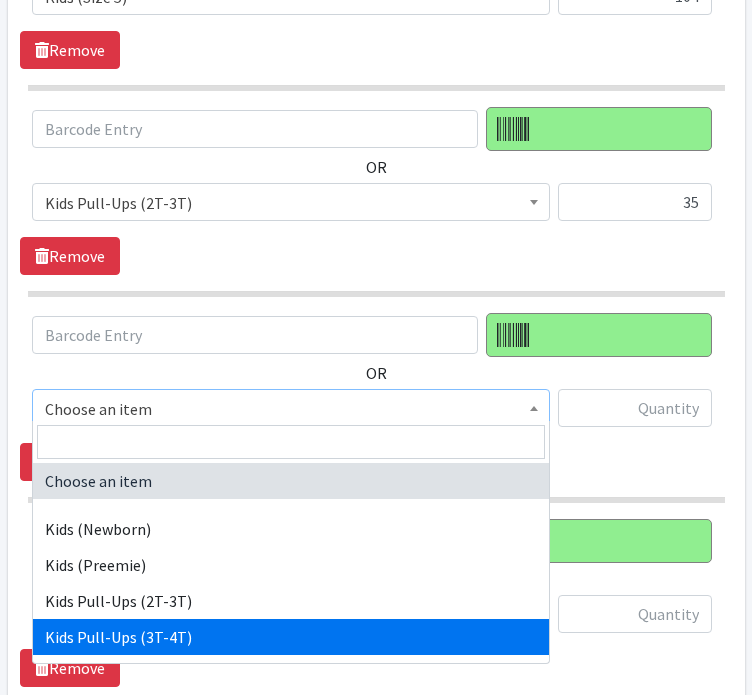 select on "11340" 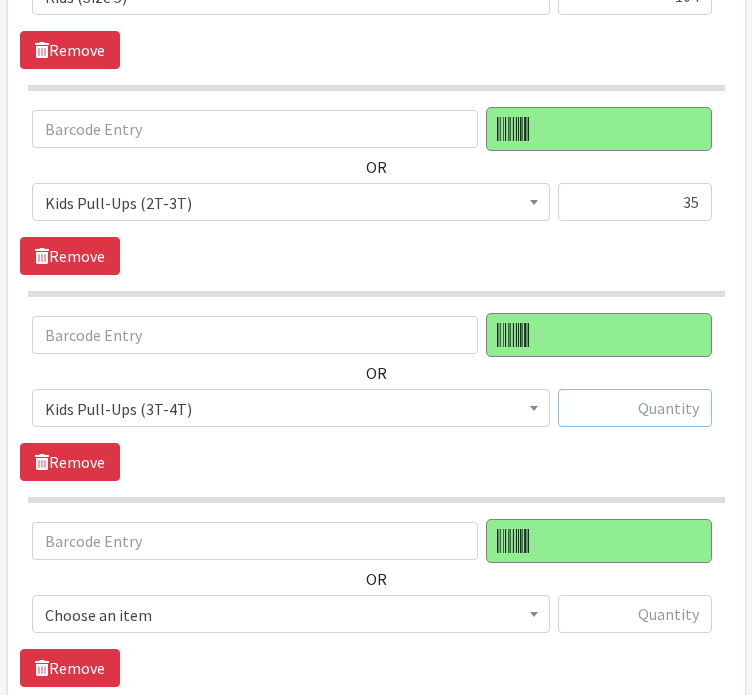 click at bounding box center (635, 408) 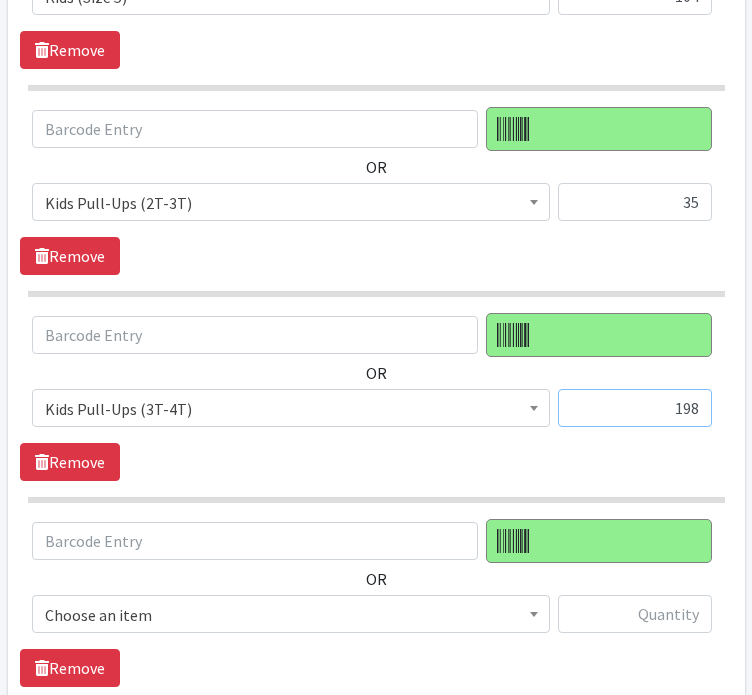 type on "198" 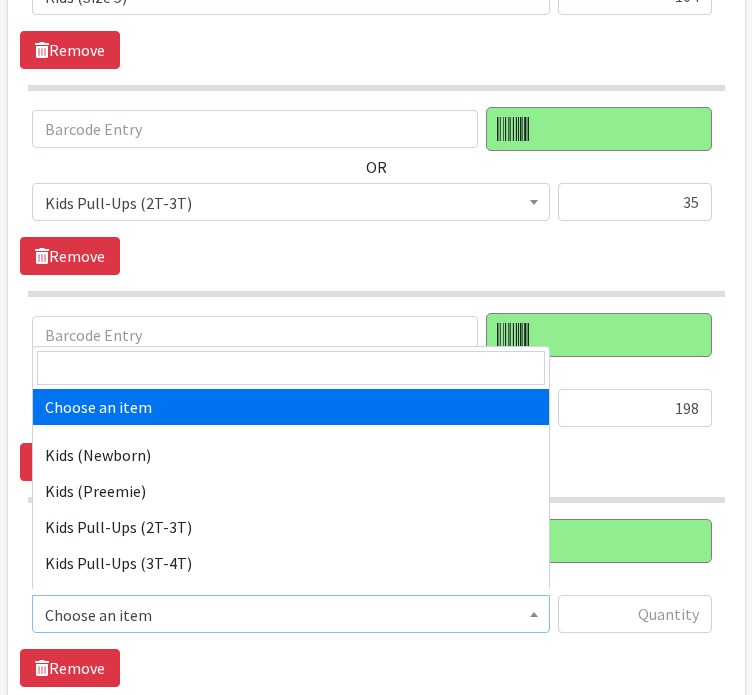 click on "Choose an item" at bounding box center [291, 615] 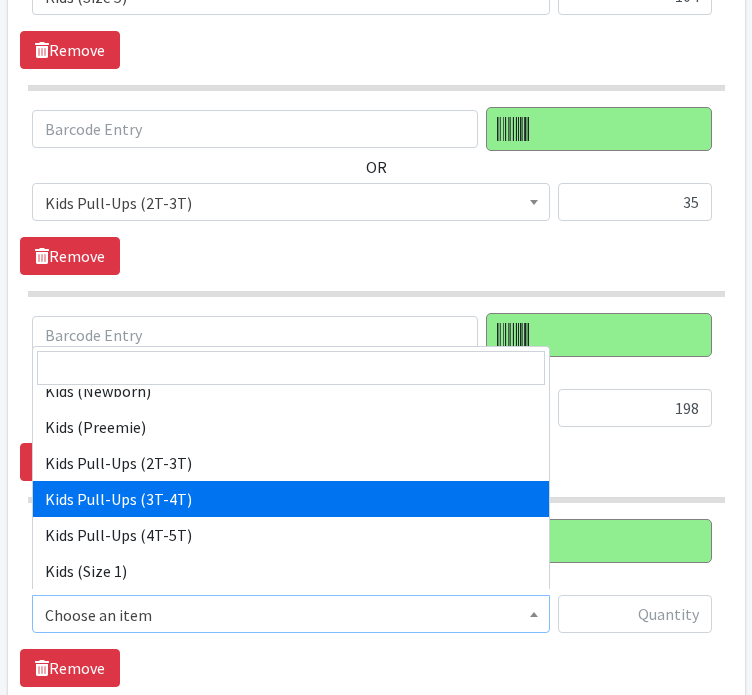 scroll, scrollTop: 64, scrollLeft: 0, axis: vertical 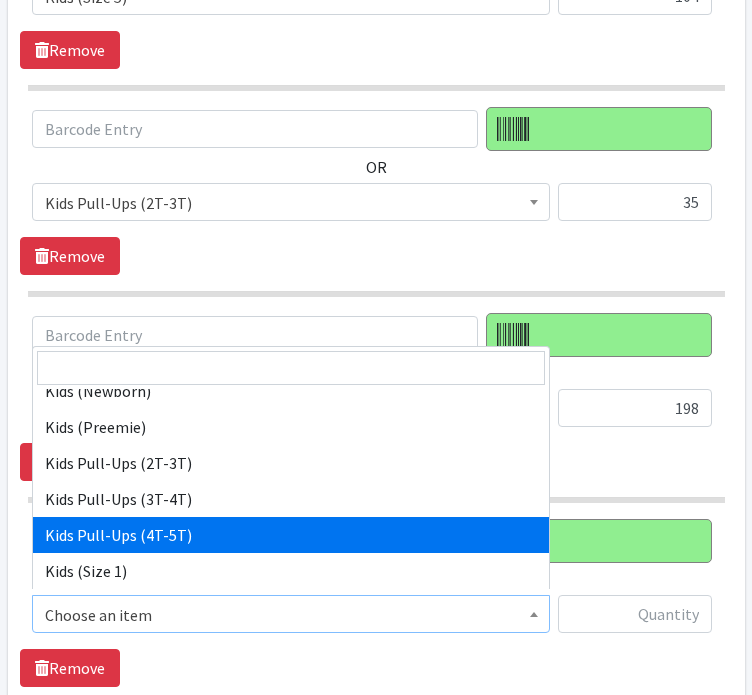 select on "11347" 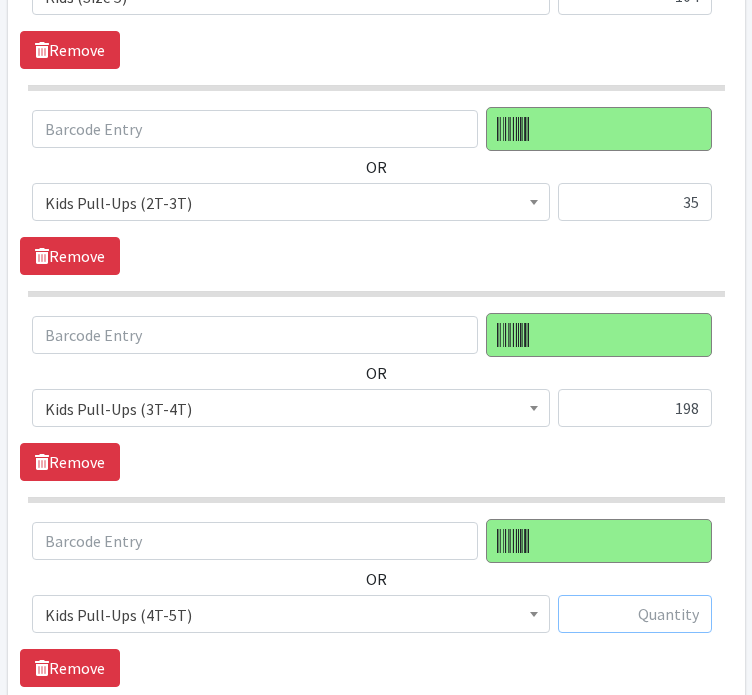 click at bounding box center (635, 614) 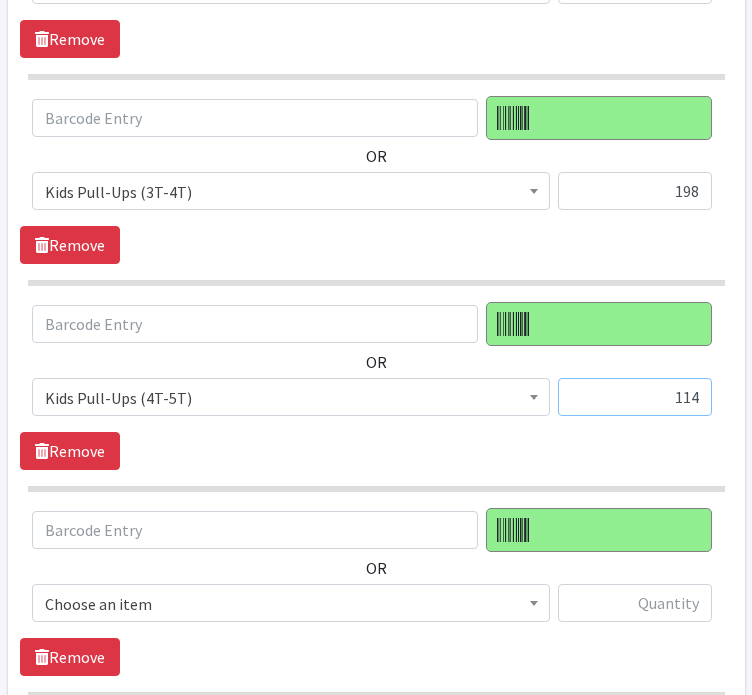 scroll, scrollTop: 1623, scrollLeft: 0, axis: vertical 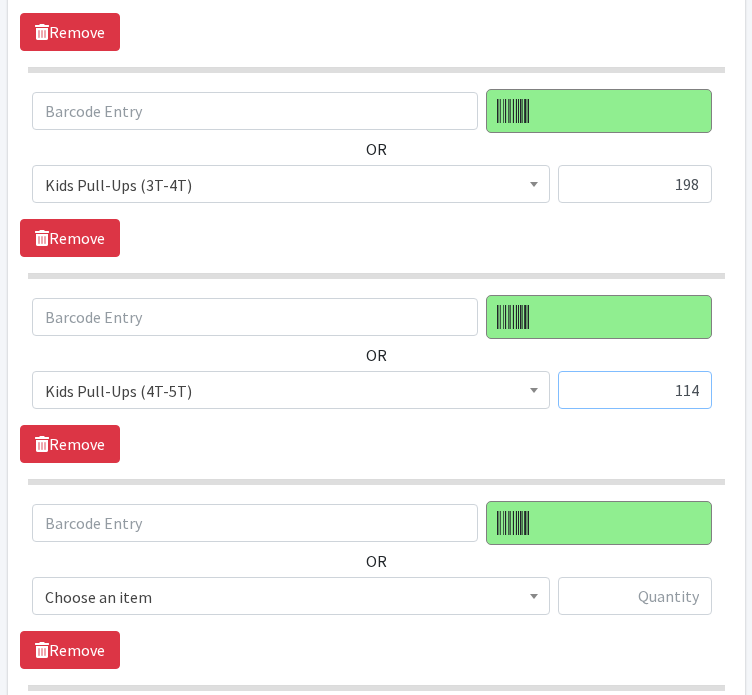 type on "114" 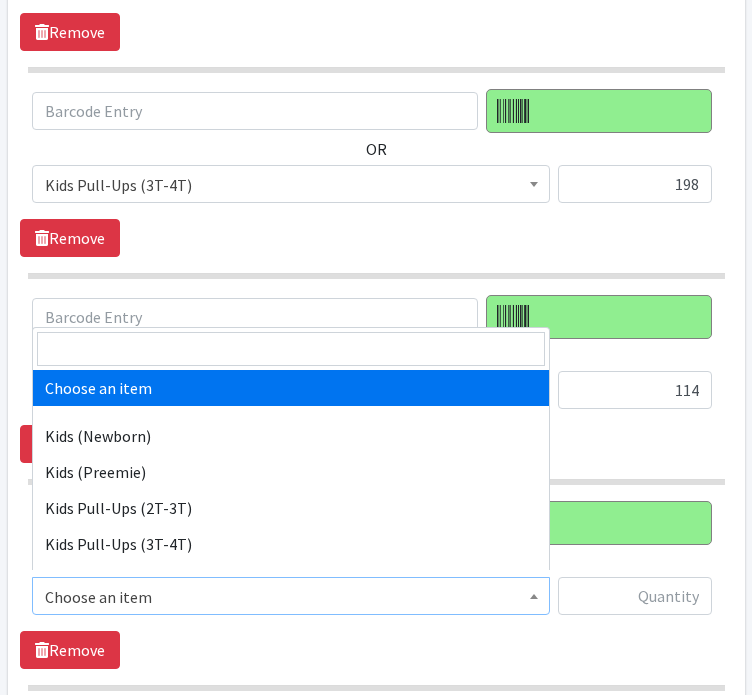 click at bounding box center [534, 593] 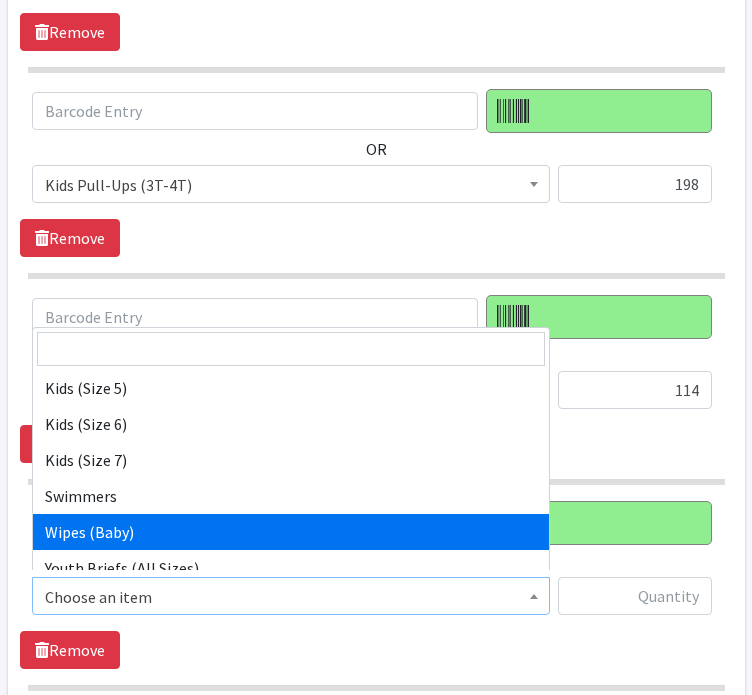 scroll, scrollTop: 372, scrollLeft: 0, axis: vertical 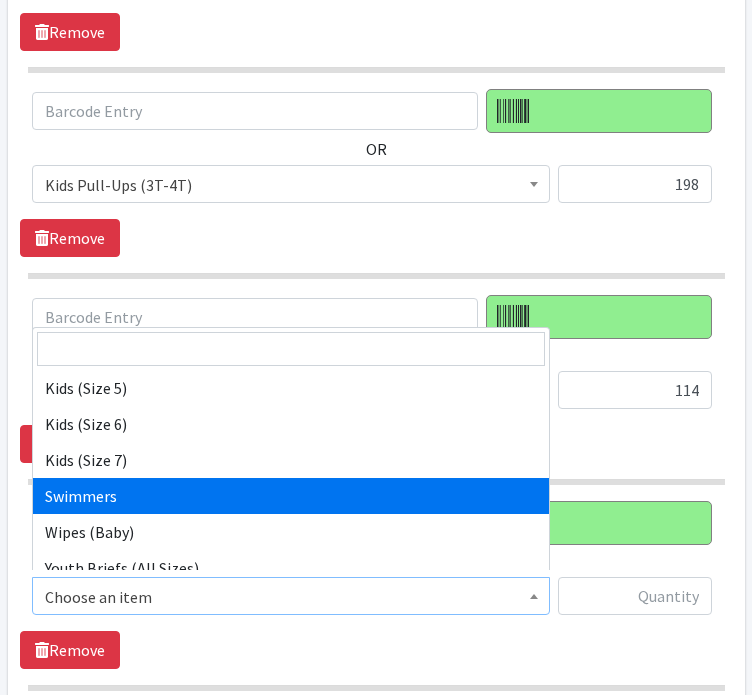 select on "11332" 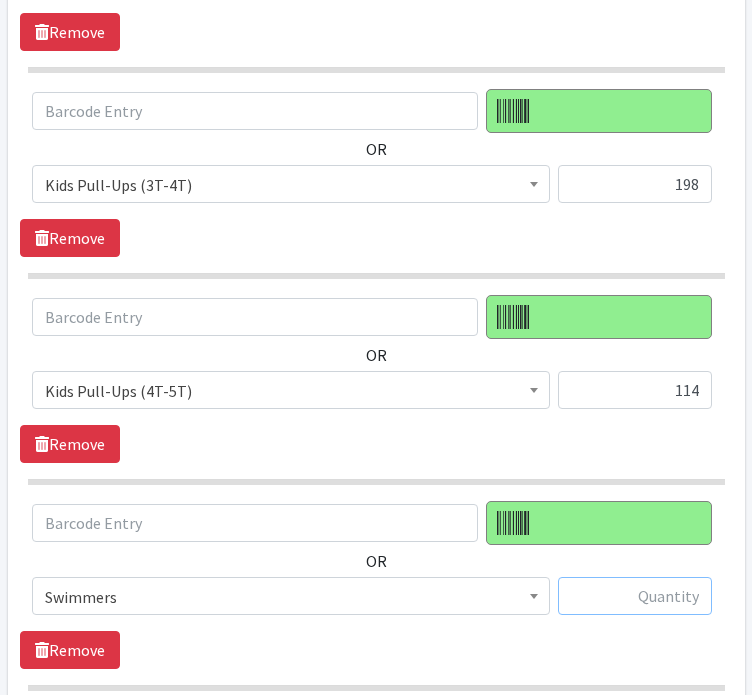 click at bounding box center [635, 596] 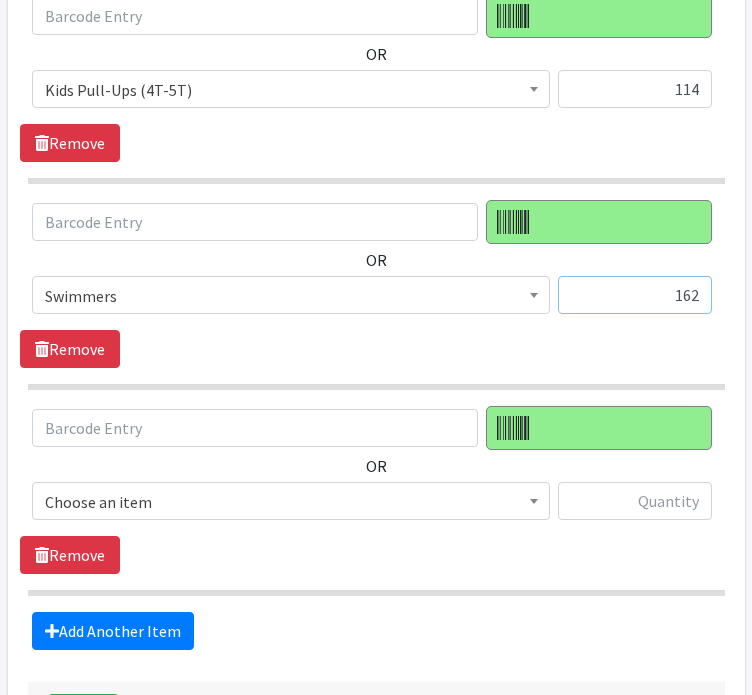 scroll, scrollTop: 1927, scrollLeft: 0, axis: vertical 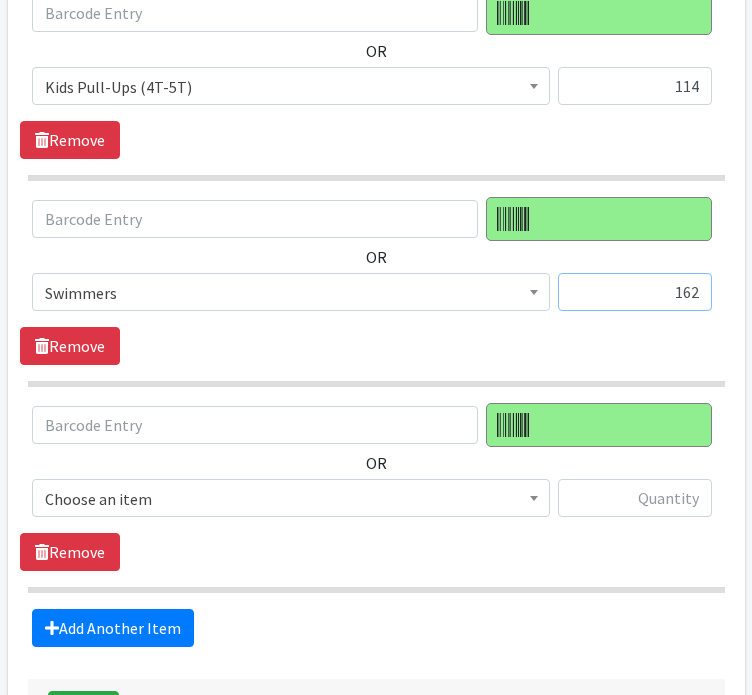 type on "162" 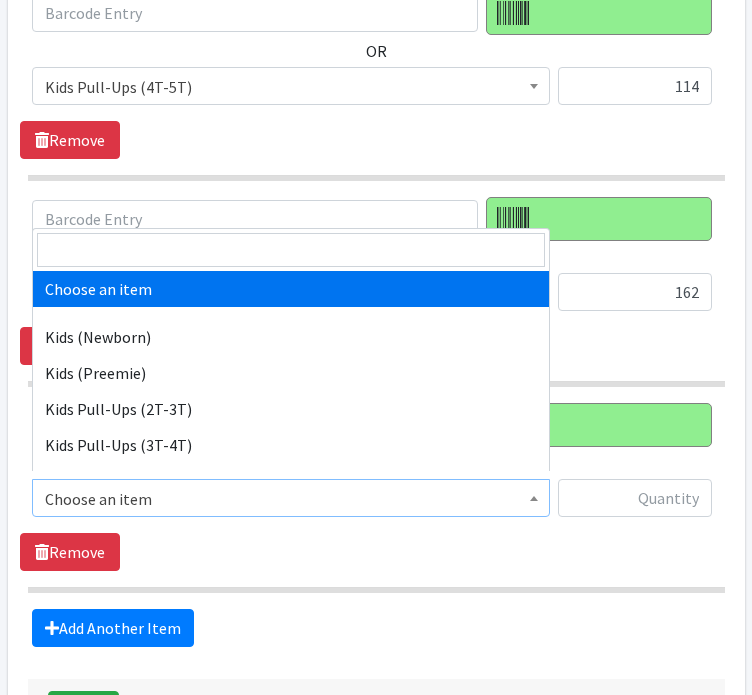 click on "Choose an item" at bounding box center [291, 499] 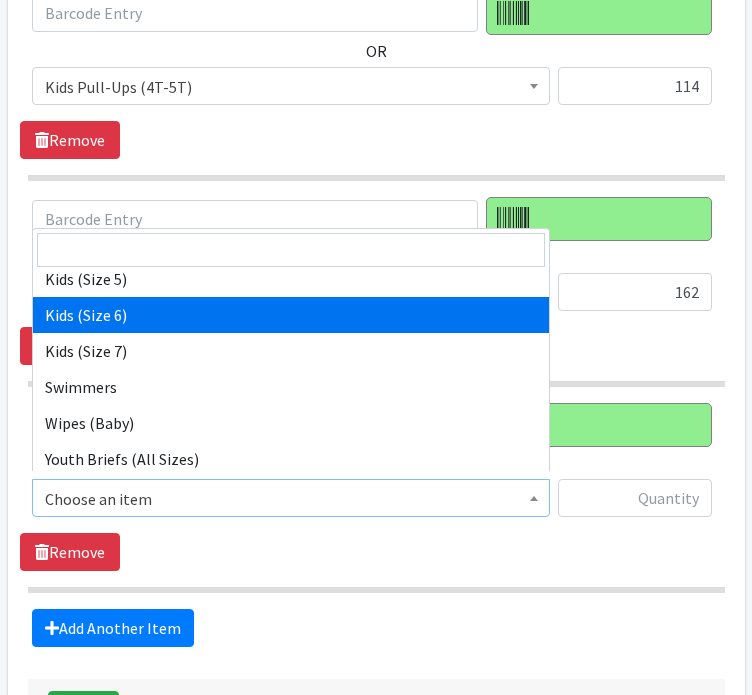 scroll, scrollTop: 388, scrollLeft: 0, axis: vertical 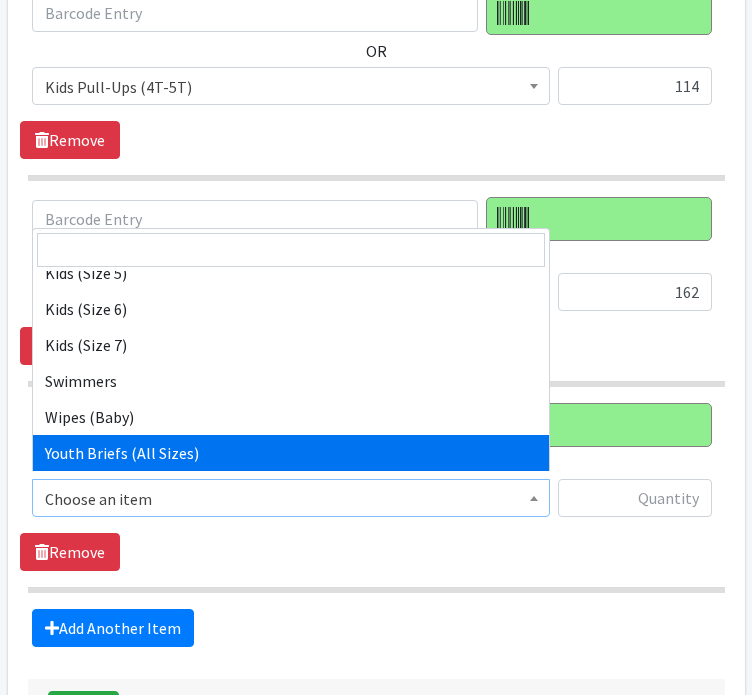 select on "14781" 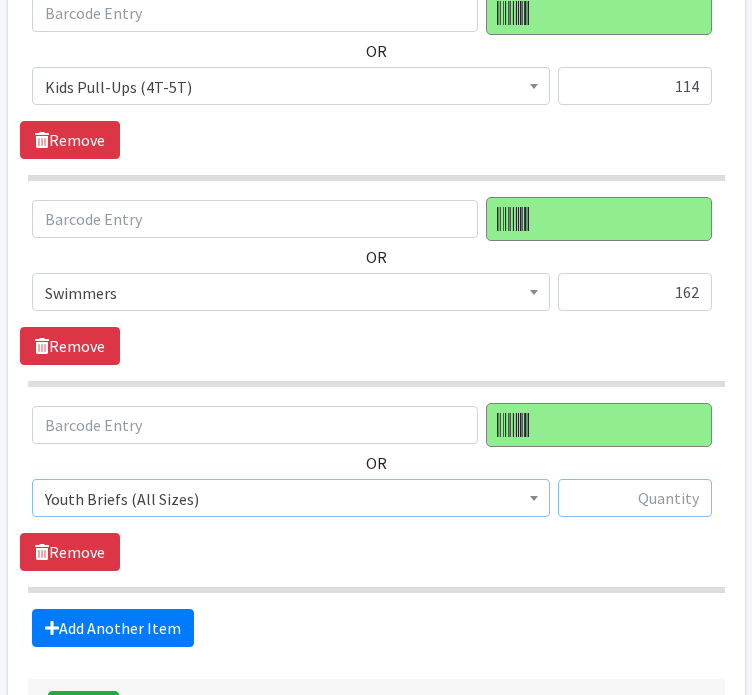click at bounding box center [635, 498] 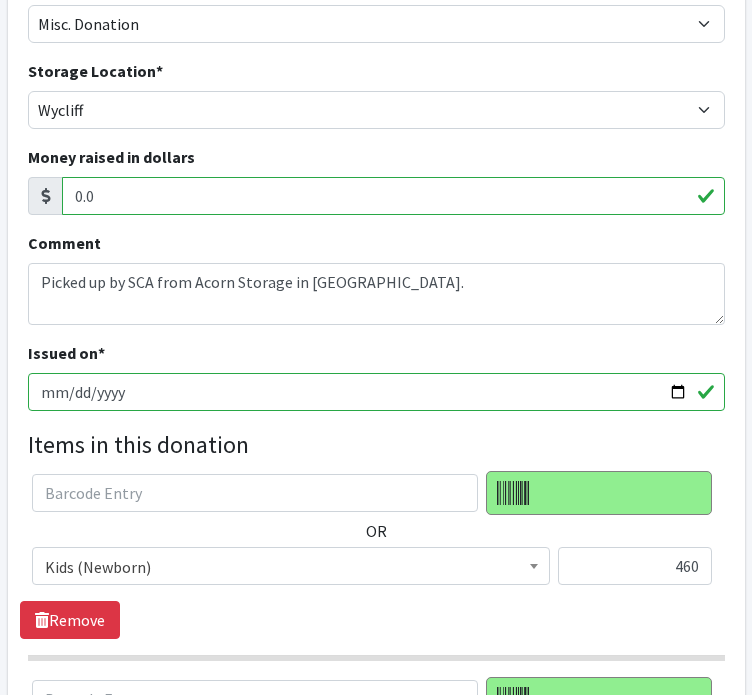 scroll, scrollTop: 214, scrollLeft: 0, axis: vertical 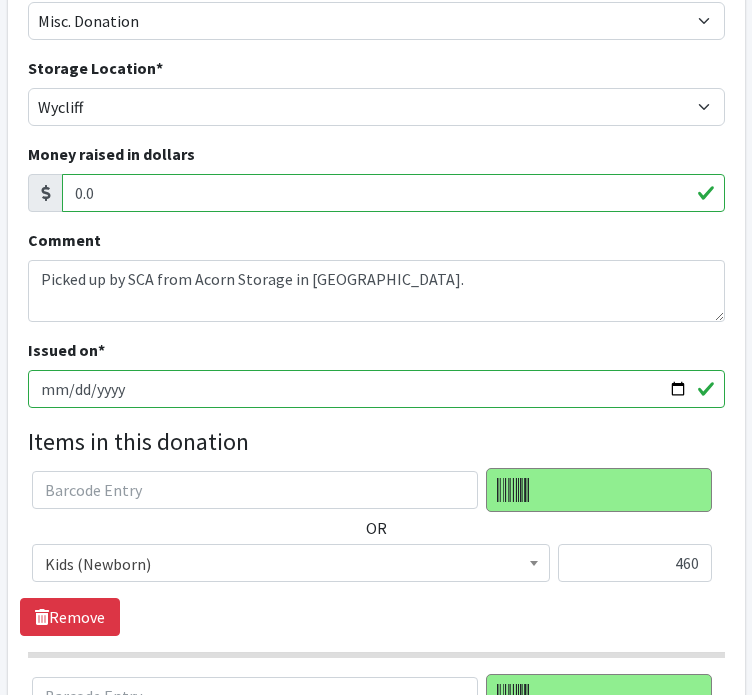 type on "44" 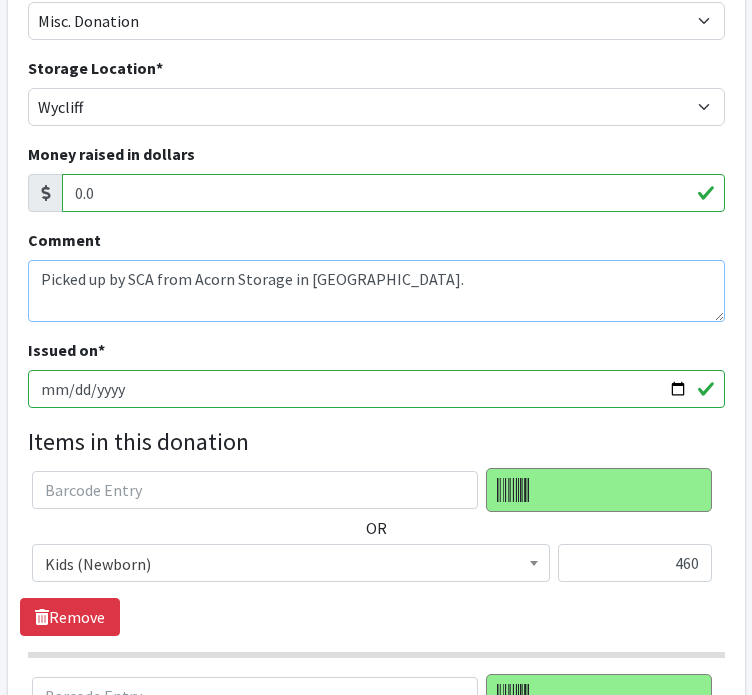 drag, startPoint x: 390, startPoint y: 275, endPoint x: -8, endPoint y: 288, distance: 398.21225 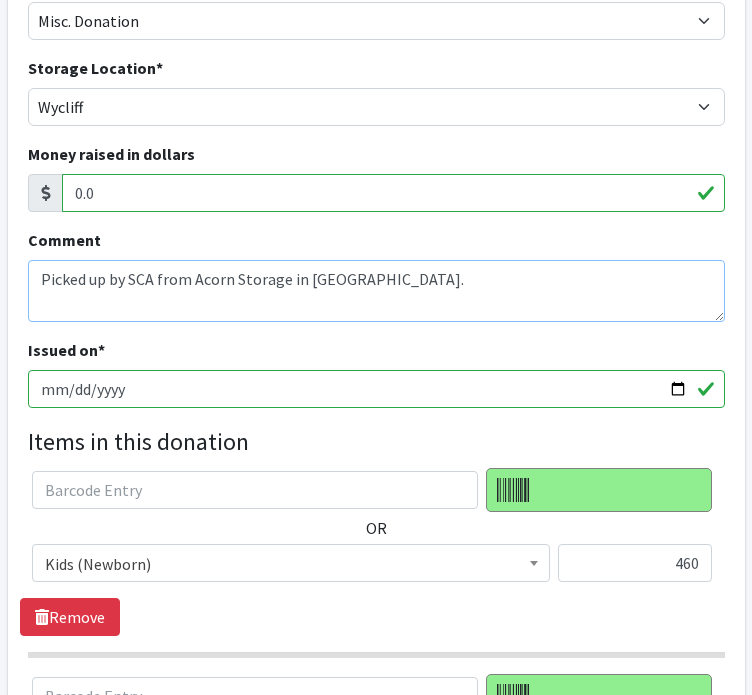 click on "User Guide
0 Pick-ups
remaining this week
View Calendar
0
Requests
0
Partner Agencies Pending Review
Diaper Bank of Minnesota
Account Settings
Switch to: _ABC_Partner_Agency
My Organization
Log Out
Dashboard
Donations
All Donations
New Donation
Purchases
All Purchases
New Purchase
Requests" at bounding box center (376, 1175) 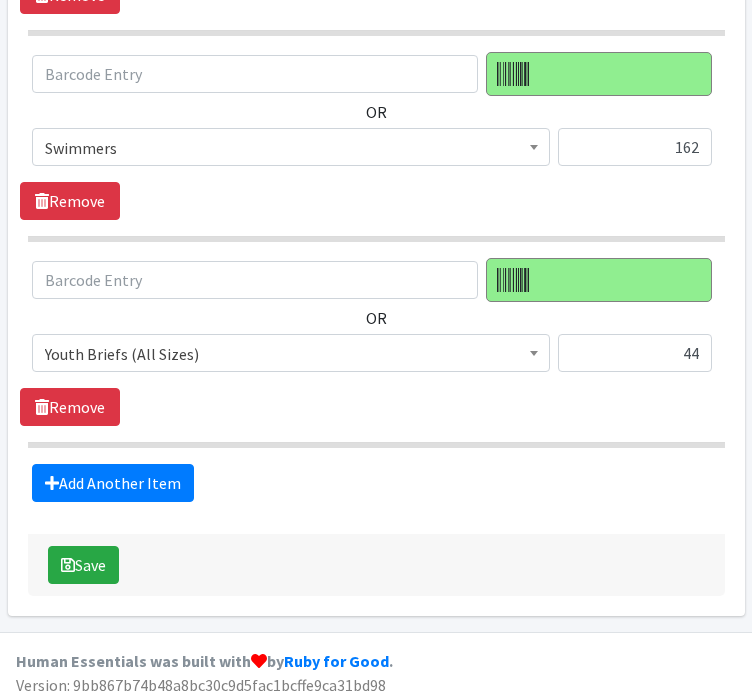 scroll, scrollTop: 2073, scrollLeft: 0, axis: vertical 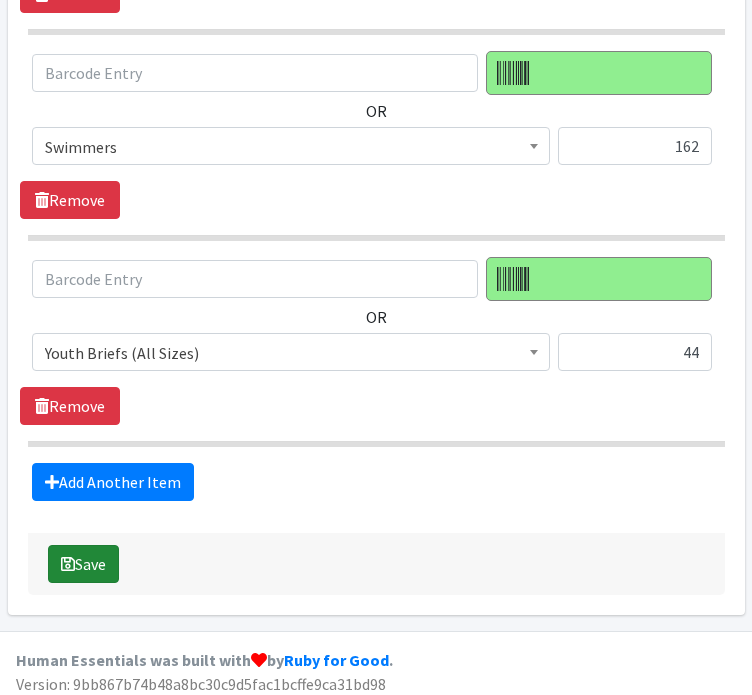 click on "Save" at bounding box center (83, 564) 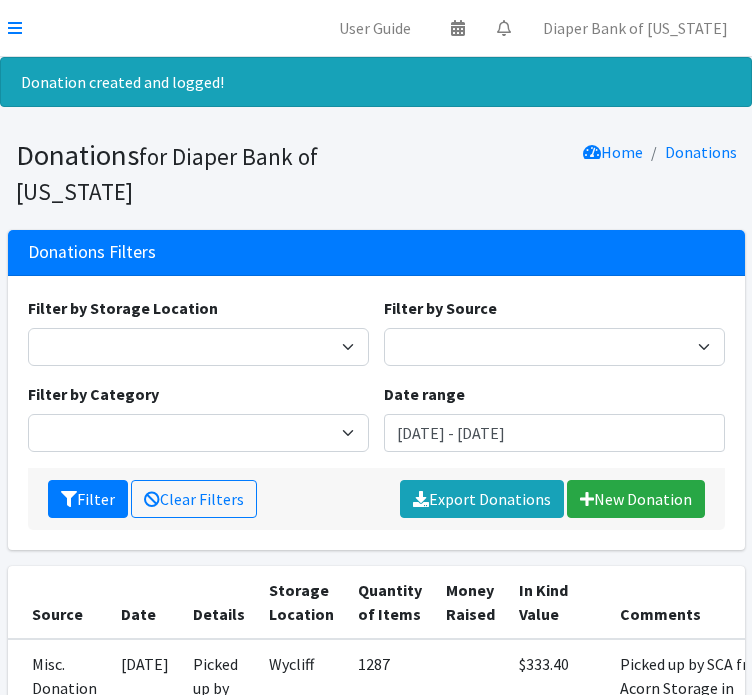 scroll, scrollTop: 0, scrollLeft: 0, axis: both 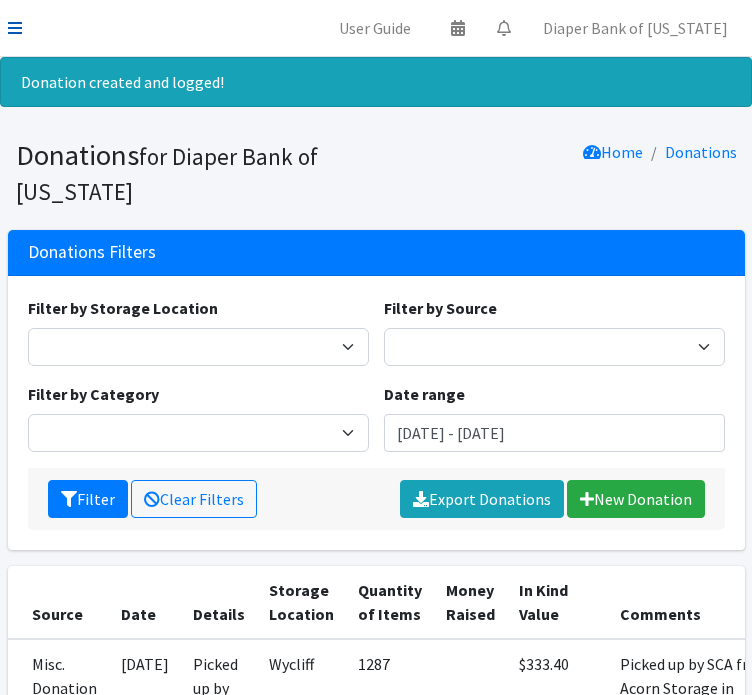 click at bounding box center [15, 28] 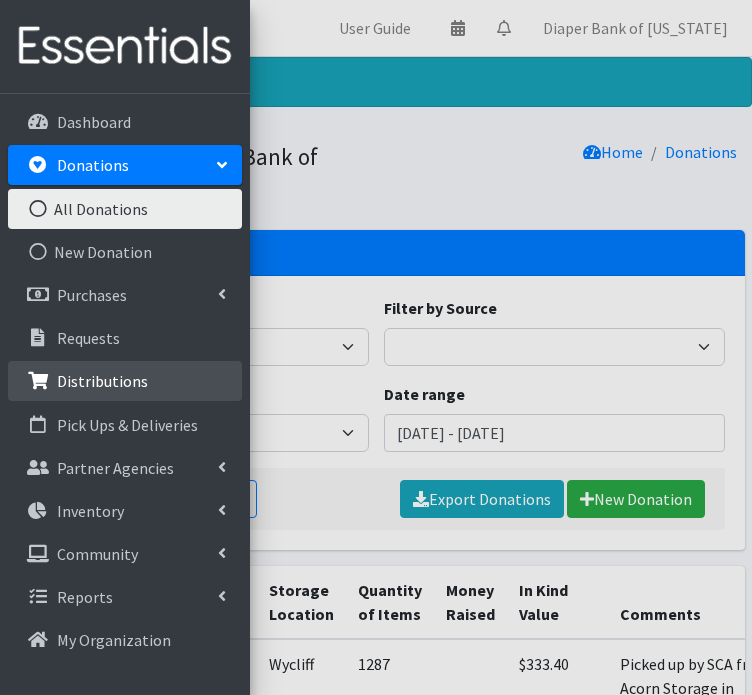 click on "Distributions" at bounding box center [102, 381] 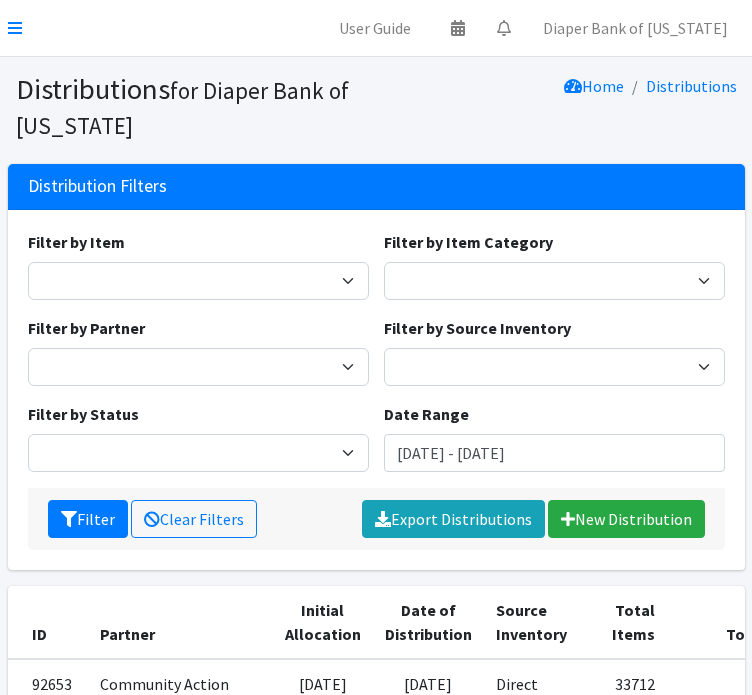 scroll, scrollTop: 0, scrollLeft: 0, axis: both 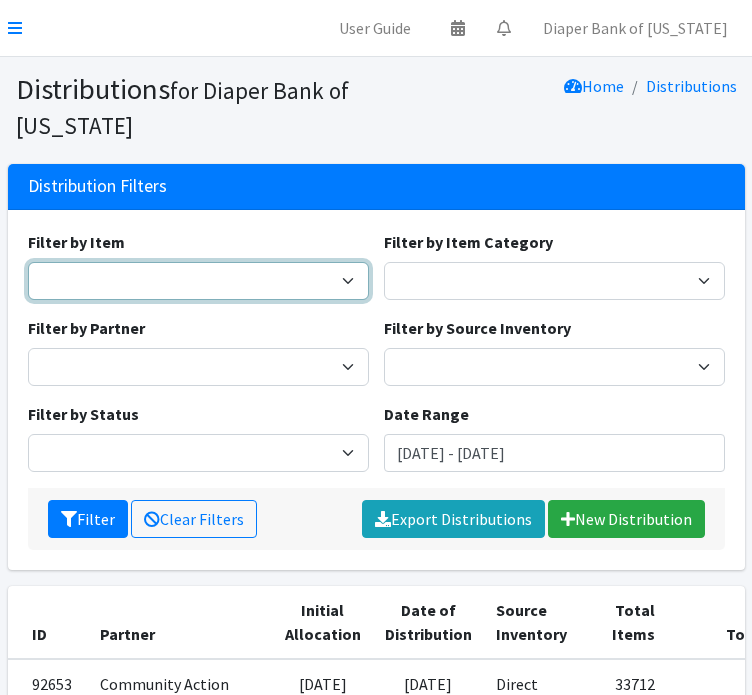click on "Kids (Newborn)
Kids (Preemie)
Kids Pull-Ups (2T-3T)
Kids Pull-Ups (3T-4T)
Kids Pull-Ups (4T-5T)
Kids (Size 1)
Kids (Size 2)
Kids (Size 3)
Kids (Size 4)
Kids (Size 5)
Kids (Size 6)
Kids (Size 7)
Swimmers
Wipes (Baby)
Youth Briefs (All Sizes)" at bounding box center [198, 281] 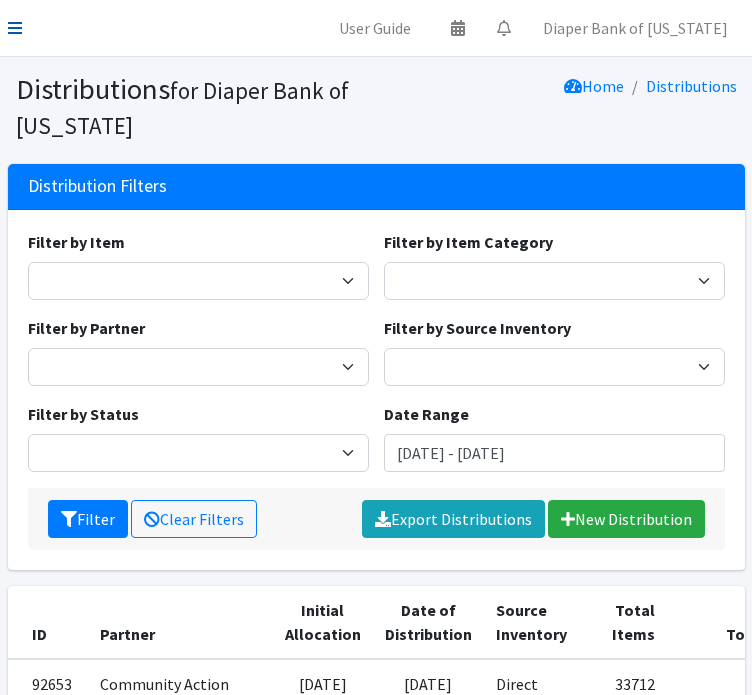 click at bounding box center [15, 28] 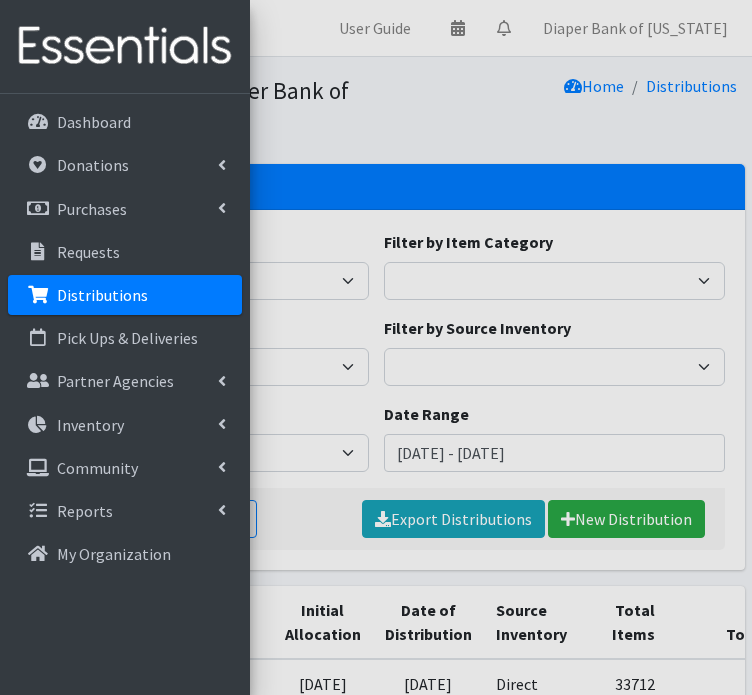 click at bounding box center [376, 347] 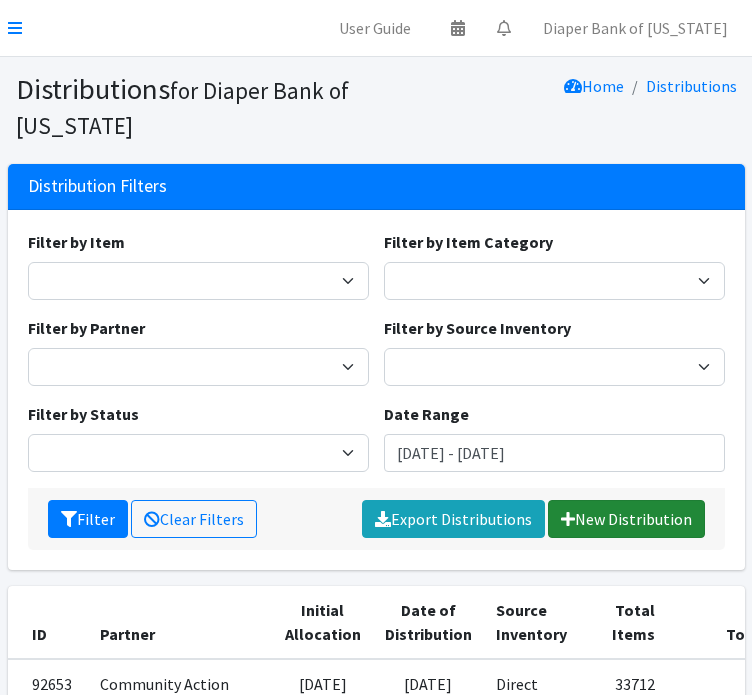 click on "New Distribution" at bounding box center [626, 519] 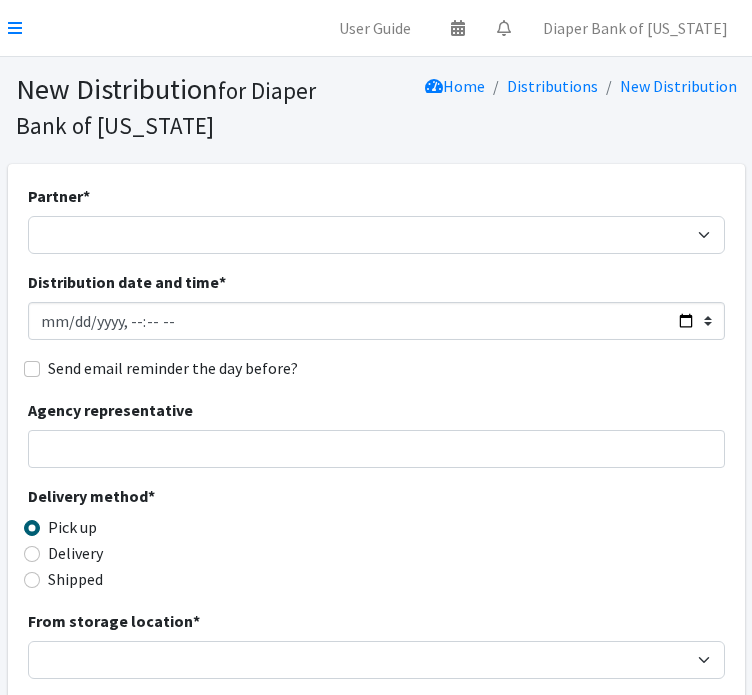 scroll, scrollTop: 0, scrollLeft: 0, axis: both 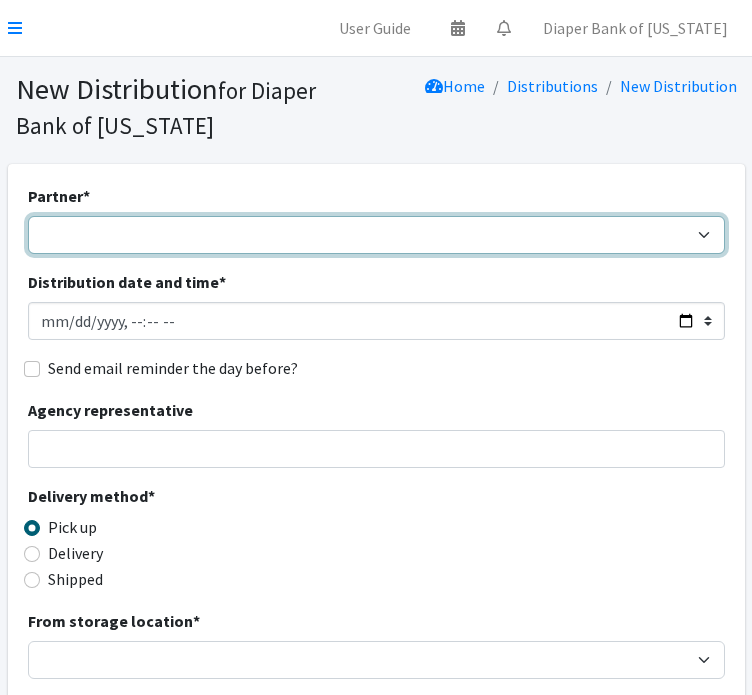 click on "360 Communities
_ABC_Partner_Agency
Agate Housing & Services, Inc.
Al-Maa'uun
Augsburg Health Commons
Beltrami County Health & Human Services
Bois Forte Tribal Government
[DEMOGRAPHIC_DATA] Charities of the Diocese of St. Cloud
Catholic Charities of the Diocese of [GEOGRAPHIC_DATA]-Rochester
Community Action Center
Community Action Partnership of [GEOGRAPHIC_DATA] & [US_STATE] Counties (CAPRW)
Comunidades Latinas Unidas En Servicio, Inc. (CLUES)
Division of Indian Work
Face to Face Health & Counseling Service, Inc.
Guiding Star Wakota
Hennepin County Public Health
Keystone Community Services
Lakes & Pines Community Action Council, Inc.
[DEMOGRAPHIC_DATA] Service of [US_STATE] (LSS)
[US_STATE] Chippewa Tribe - White Earth Band
[US_STATE] Valley Action Council (MVAC)
[DEMOGRAPHIC_DATA]
Neighborhood House/Director [PERSON_NAME]
[GEOGRAPHIC_DATA]
NorthPoint Health & Wellness
[GEOGRAPHIC_DATA]
[DEMOGRAPHIC_DATA]
[GEOGRAPHIC_DATA] Area Schools ISD #281 (HUG)" at bounding box center (376, 235) 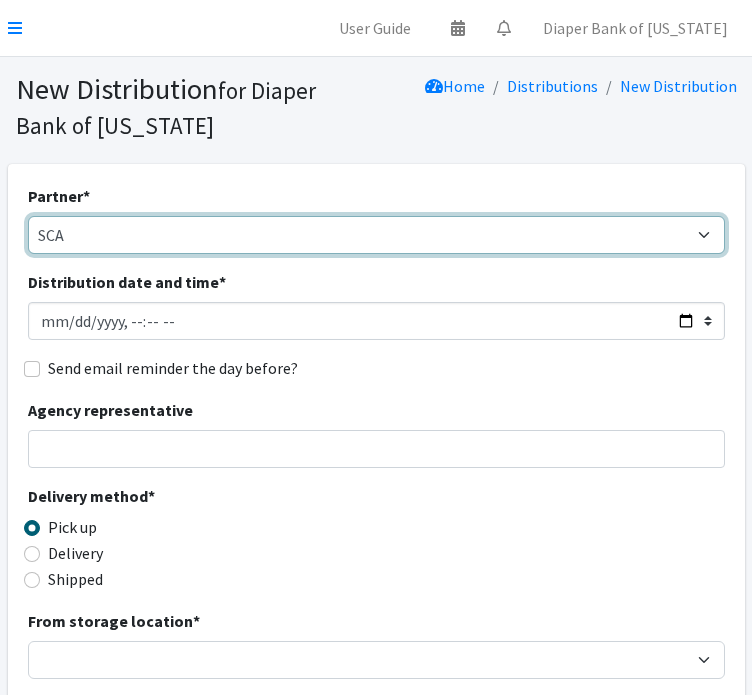 click on "360 Communities
_ABC_Partner_Agency
Agate Housing & Services, Inc.
Al-Maa'uun
Augsburg Health Commons
Beltrami County Health & Human Services
Bois Forte Tribal Government
[DEMOGRAPHIC_DATA] Charities of the Diocese of St. Cloud
Catholic Charities of the Diocese of [GEOGRAPHIC_DATA]-Rochester
Community Action Center
Community Action Partnership of [GEOGRAPHIC_DATA] & [US_STATE] Counties (CAPRW)
Comunidades Latinas Unidas En Servicio, Inc. (CLUES)
Division of Indian Work
Face to Face Health & Counseling Service, Inc.
Guiding Star Wakota
Hennepin County Public Health
Keystone Community Services
Lakes & Pines Community Action Council, Inc.
[DEMOGRAPHIC_DATA] Service of [US_STATE] (LSS)
[US_STATE] Chippewa Tribe - White Earth Band
[US_STATE] Valley Action Council (MVAC)
[DEMOGRAPHIC_DATA]
Neighborhood House/Director [PERSON_NAME]
[GEOGRAPHIC_DATA]
NorthPoint Health & Wellness
[GEOGRAPHIC_DATA]
[DEMOGRAPHIC_DATA]
[GEOGRAPHIC_DATA] Area Schools ISD #281 (HUG)" at bounding box center (376, 235) 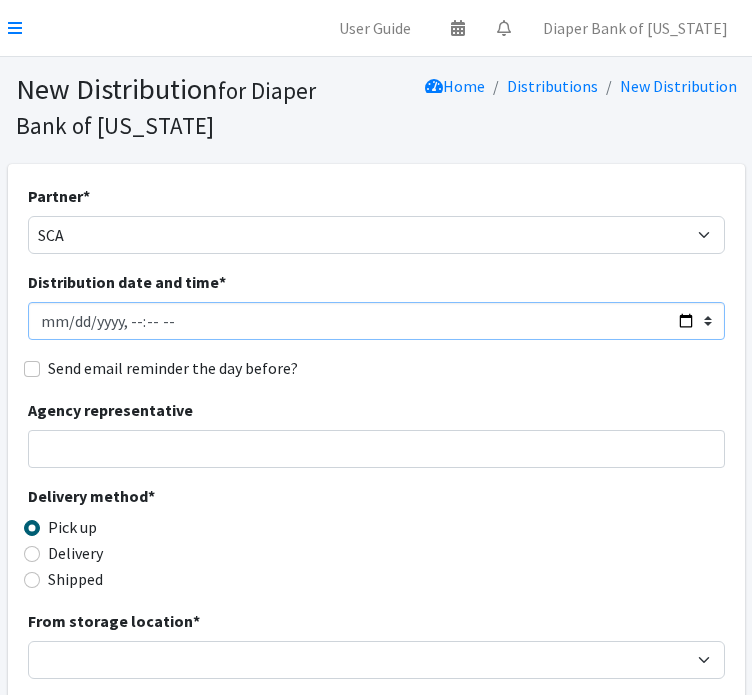 click on "Distribution date and time  *" at bounding box center [376, 321] 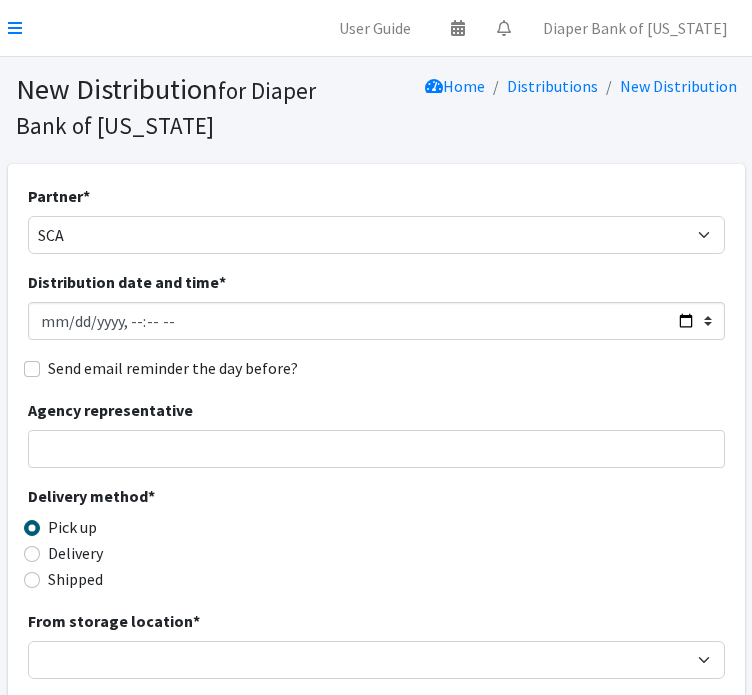 type on "[DATE]T12:00" 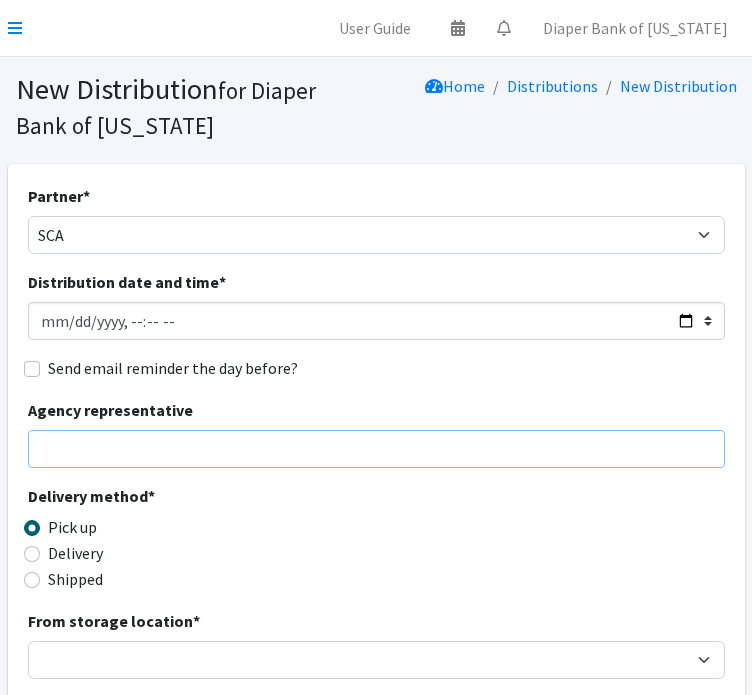 click on "Agency representative" at bounding box center (376, 449) 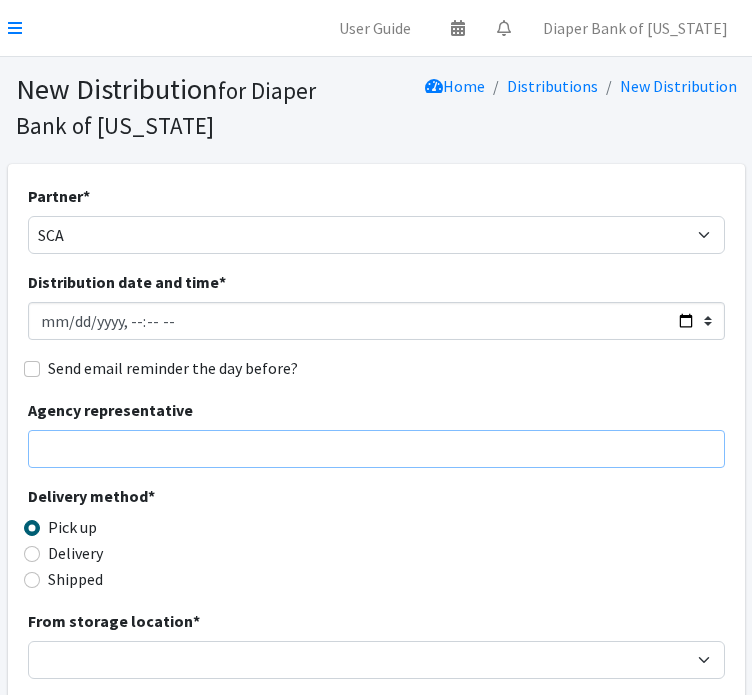click on "Agency representative" at bounding box center [376, 449] 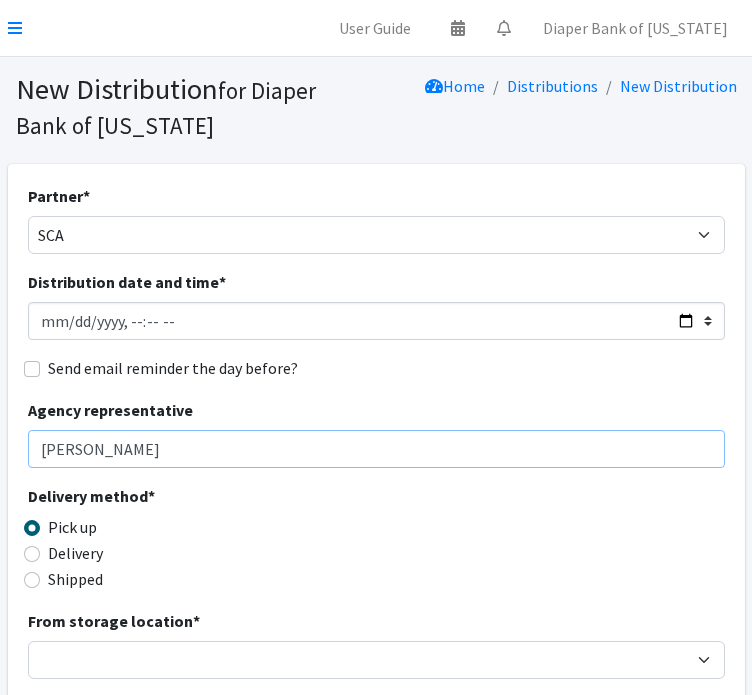 type on "[PERSON_NAME]" 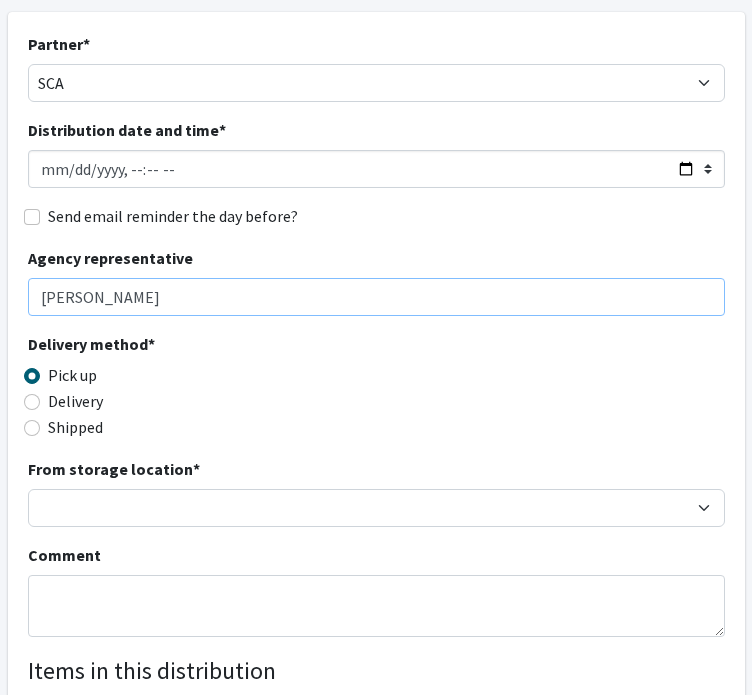 scroll, scrollTop: 156, scrollLeft: 0, axis: vertical 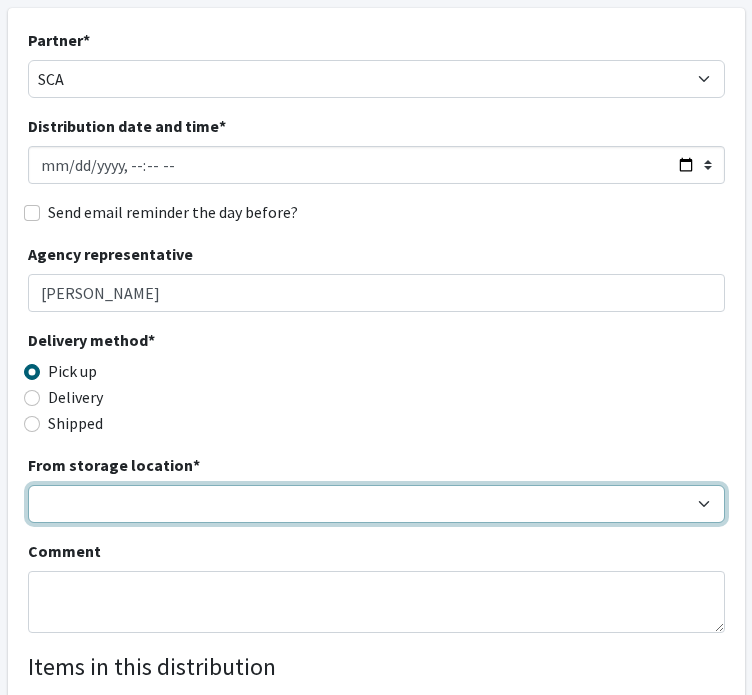 click on "Wycliff" at bounding box center [376, 504] 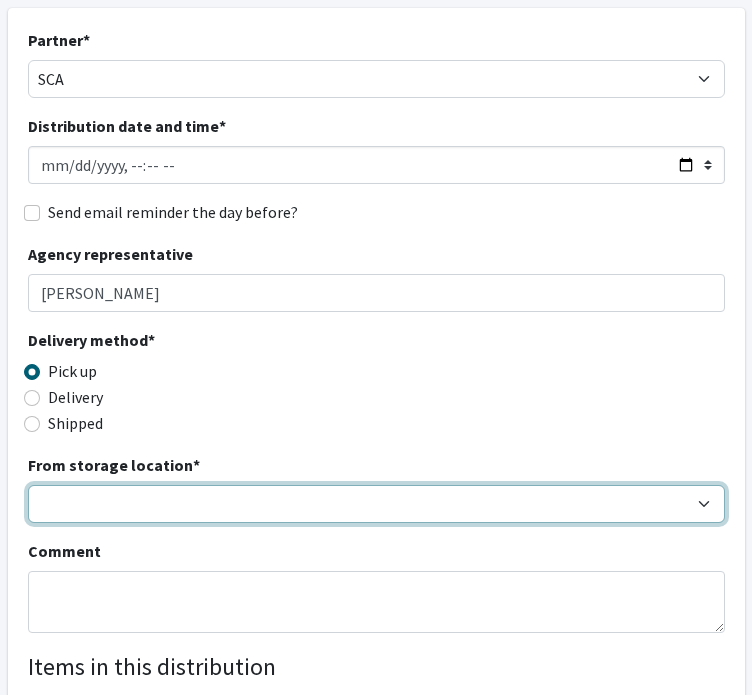 select on "434" 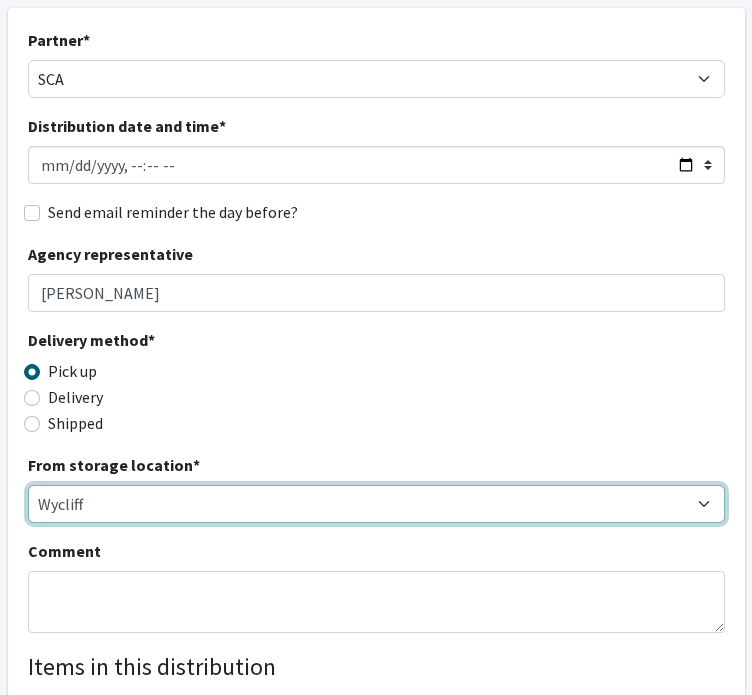 click on "Wycliff" at bounding box center [376, 504] 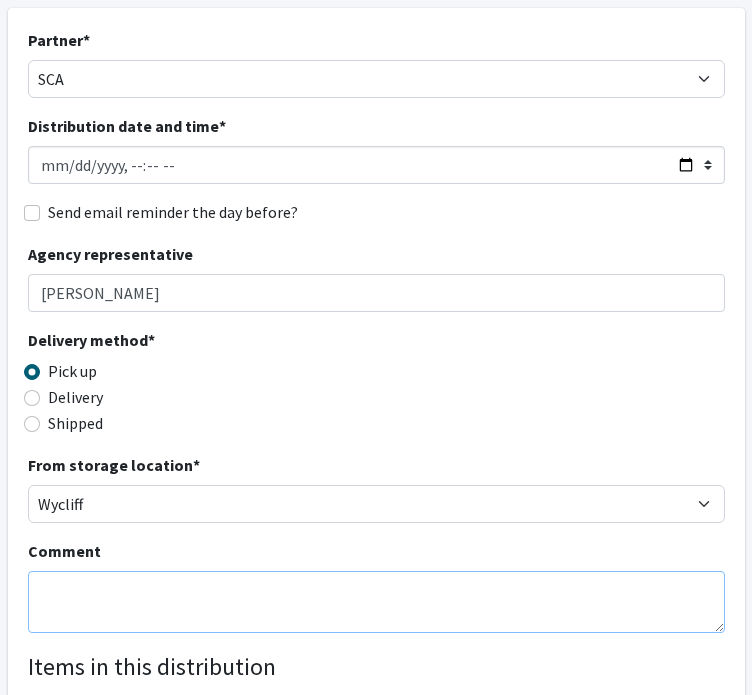 click on "Comment" at bounding box center [376, 602] 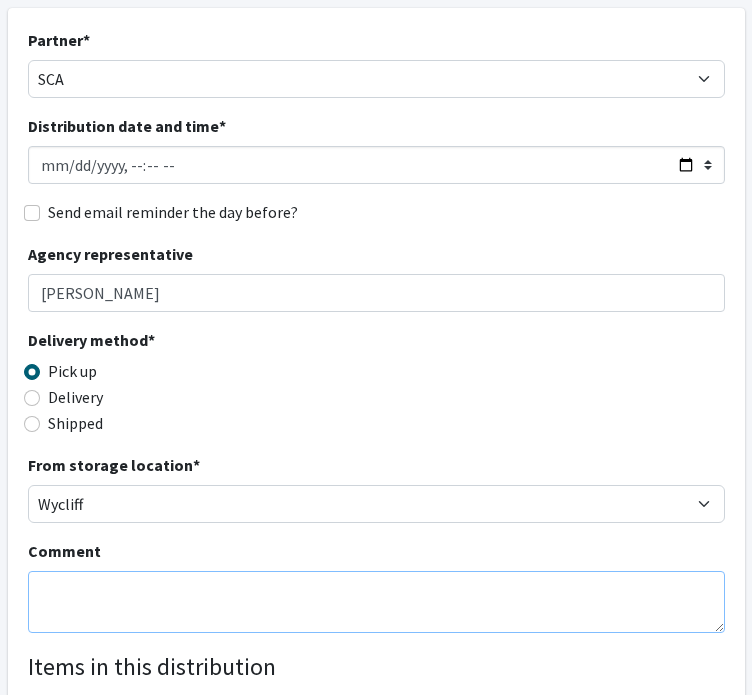 paste on "Picked up by SCA from Acorn Storage in [GEOGRAPHIC_DATA]." 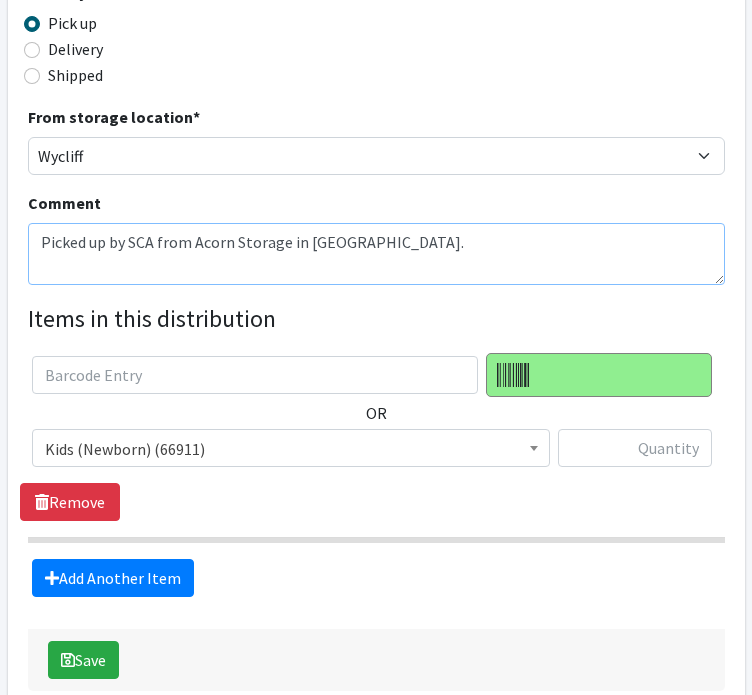 scroll, scrollTop: 524, scrollLeft: 0, axis: vertical 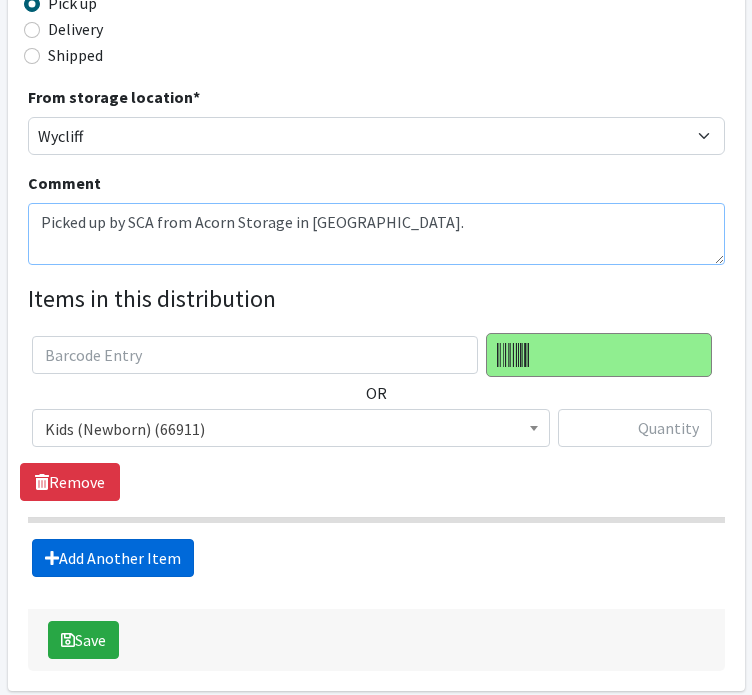 type on "Picked up by SCA from Acorn Storage in [GEOGRAPHIC_DATA]." 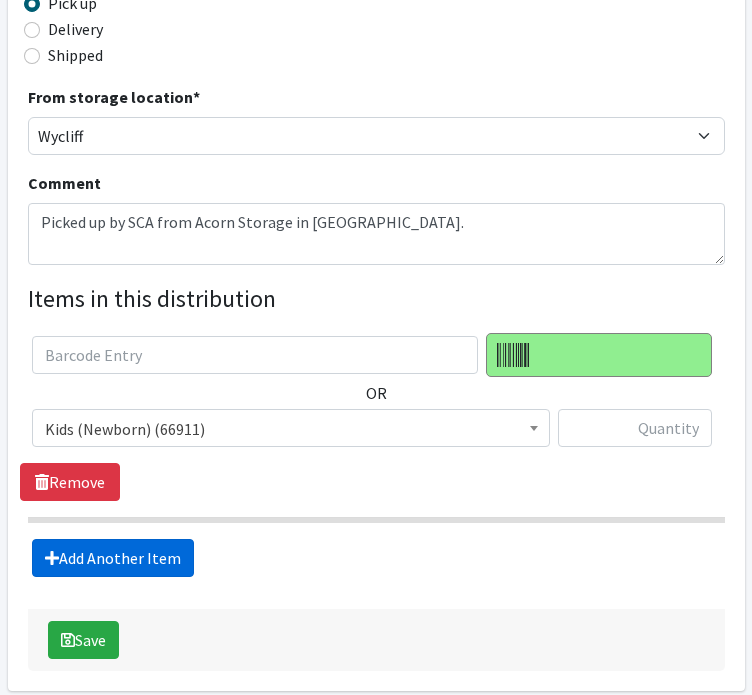 click on "Add Another Item" at bounding box center [113, 558] 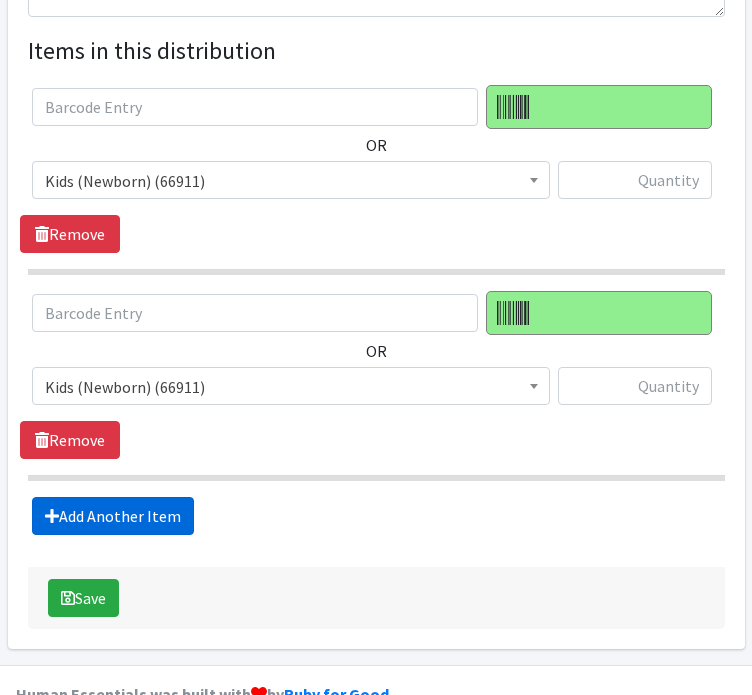 scroll, scrollTop: 813, scrollLeft: 0, axis: vertical 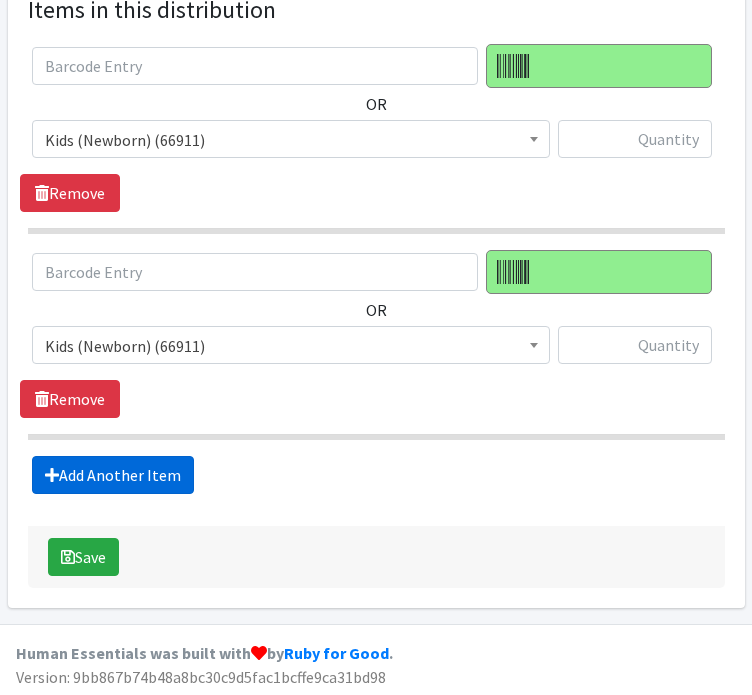 click on "Add Another Item" at bounding box center (113, 475) 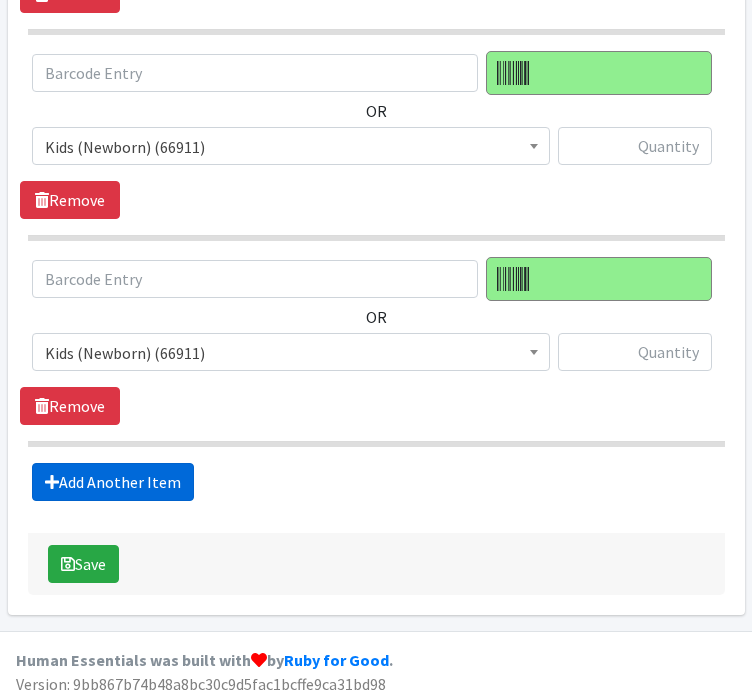 scroll, scrollTop: 1018, scrollLeft: 0, axis: vertical 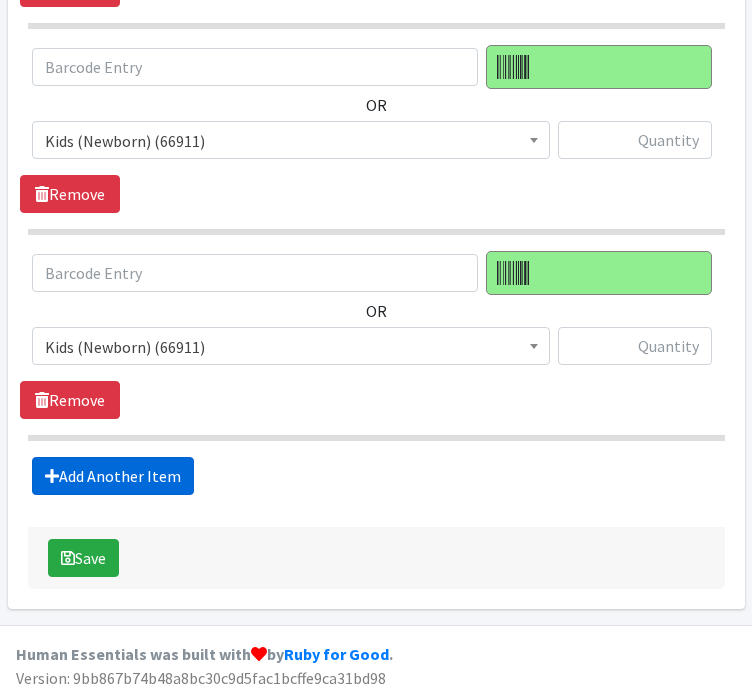 click on "Add Another Item" at bounding box center [113, 476] 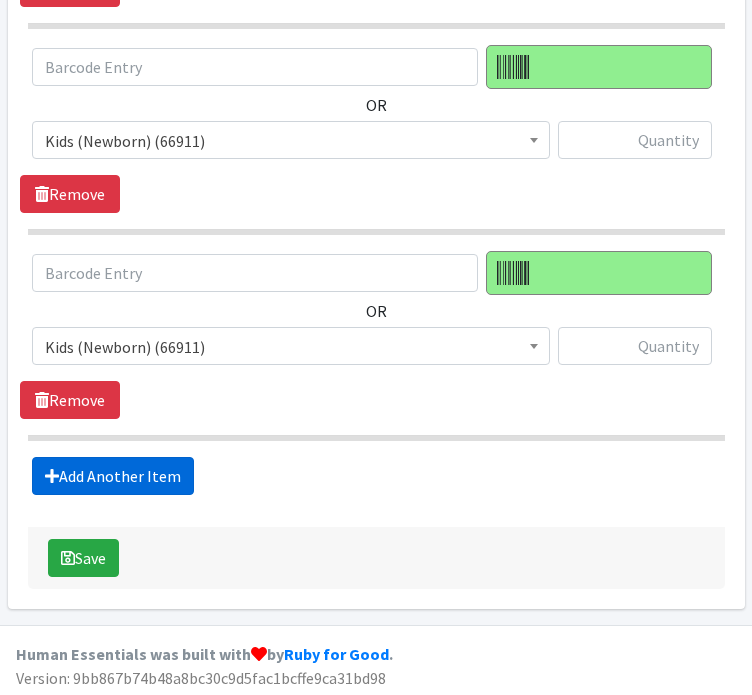 click on "Add Another Item" at bounding box center [113, 476] 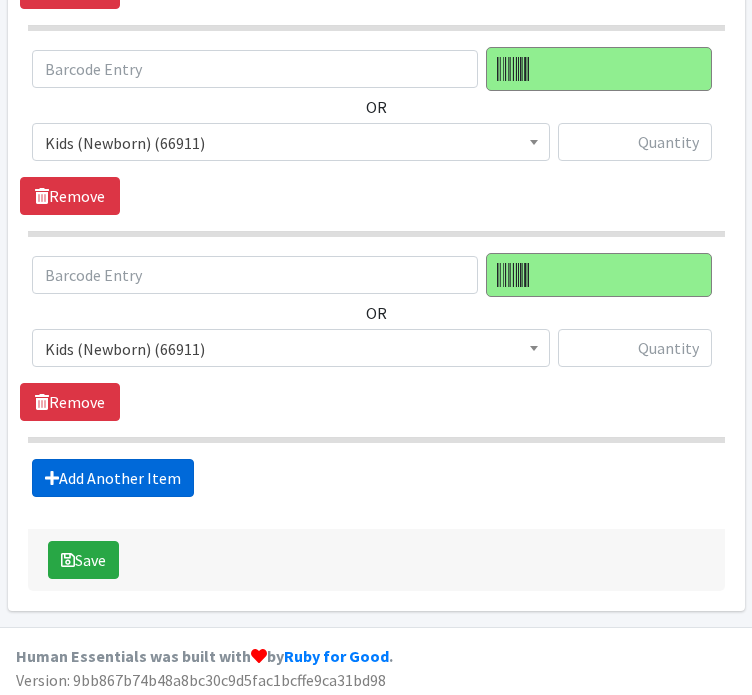 click on "Add Another Item" at bounding box center [113, 478] 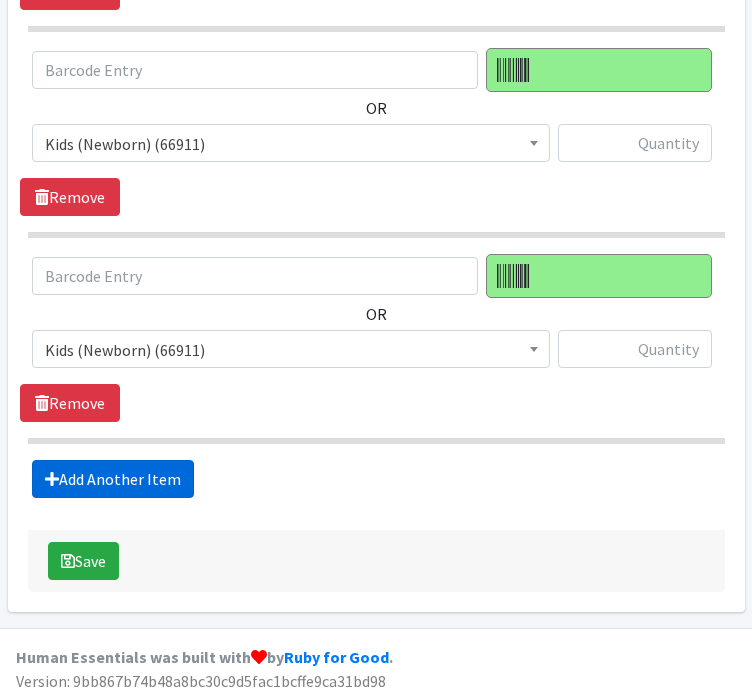 click on "Add Another Item" at bounding box center [113, 479] 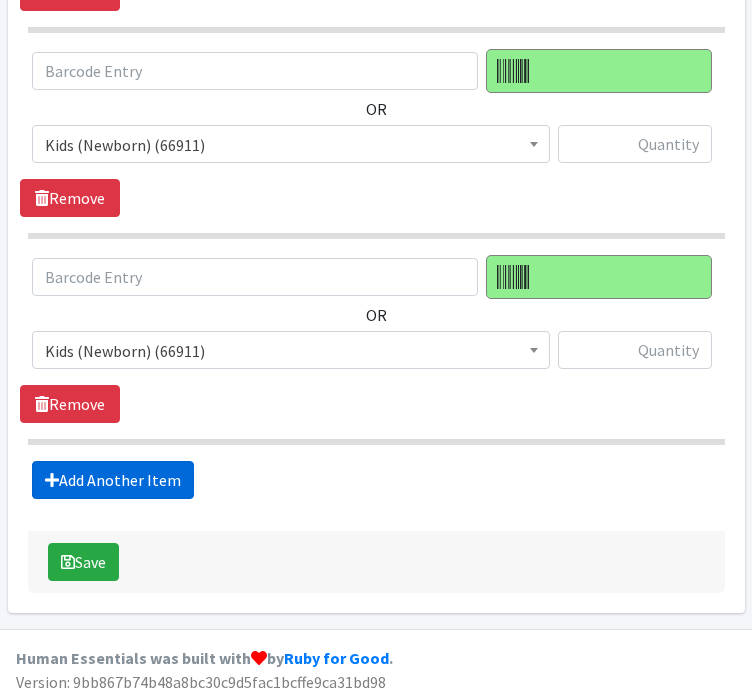 click on "Add Another Item" at bounding box center (113, 480) 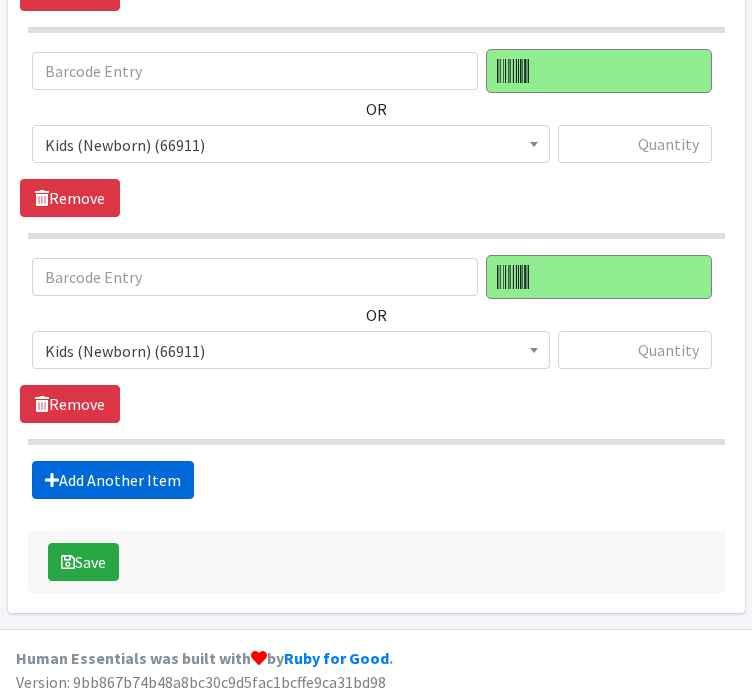 click on "Add Another Item" at bounding box center (113, 480) 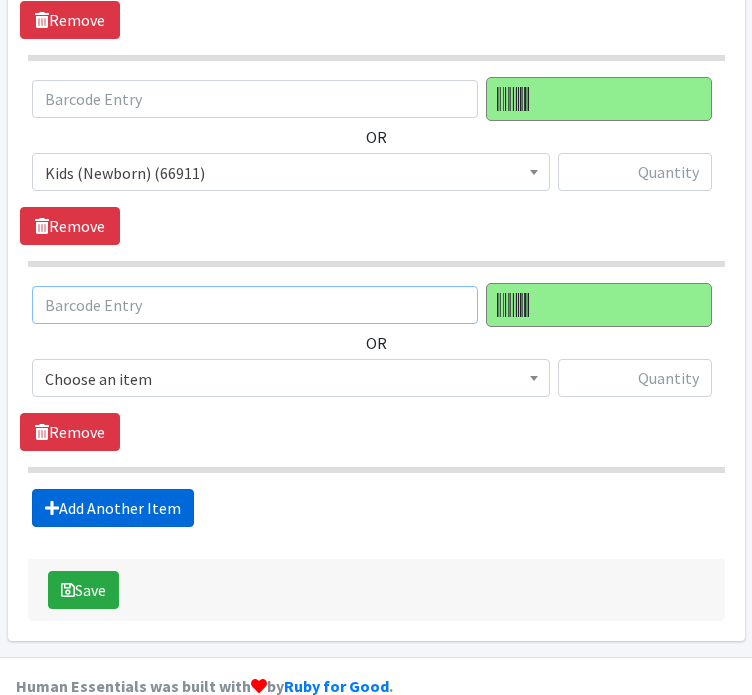 click on "Items in this distribution
OR
Kids (Newborn) (66911)
Kids (Preemie) (1182)
Kids (Size 1) (51378)
Kids (Size 2) (36789)
Kids (Size 3) (37410)
Kids (Size 4) (75034)
Kids (Size 5) (63560)
Kids (Size 6) (86754)
Kids (Size 7) (39426)
Kids Pull-Ups (2T-3T) (23771)
Kids Pull-Ups (3T-4T) (14955)
Kids Pull-Ups (4T-5T) (12145)
Swimmers (2414)
Wipes (Baby) (549024)
Youth Briefs (All Sizes) (968)
Kids (Newborn) (66911)
Remove
OR
Kids (Newborn) (66911)
Kids (Preemie) (1182)
Kids (Size 1) (51378)" at bounding box center [376, -445] 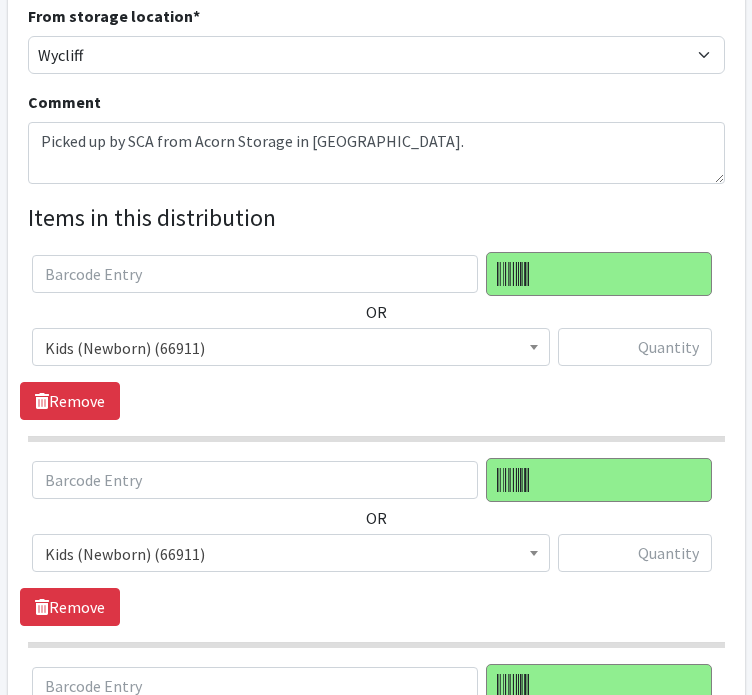 scroll, scrollTop: 611, scrollLeft: 0, axis: vertical 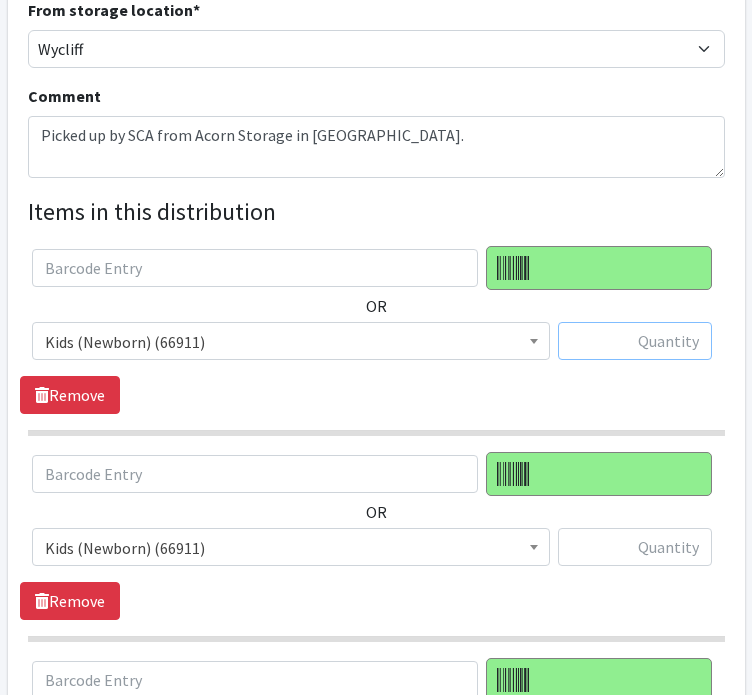 click at bounding box center (635, 341) 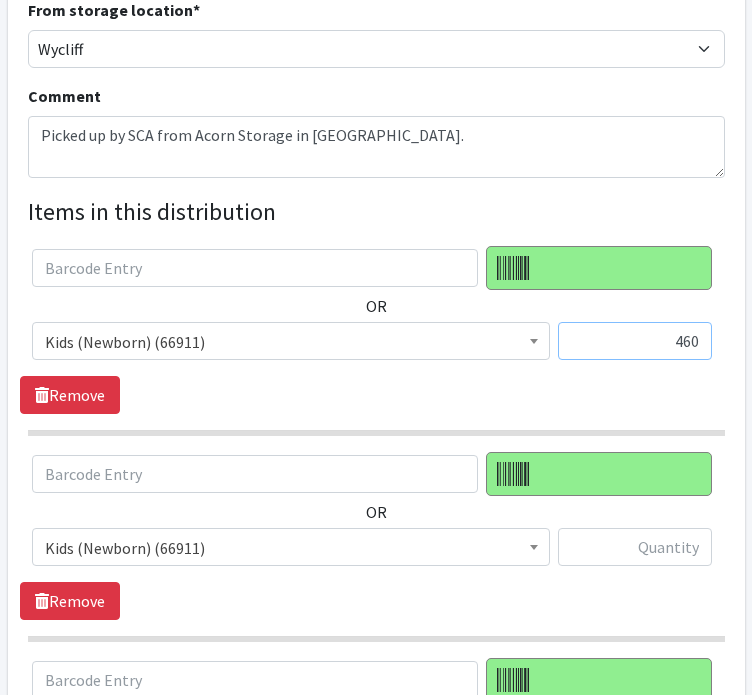 type on "460" 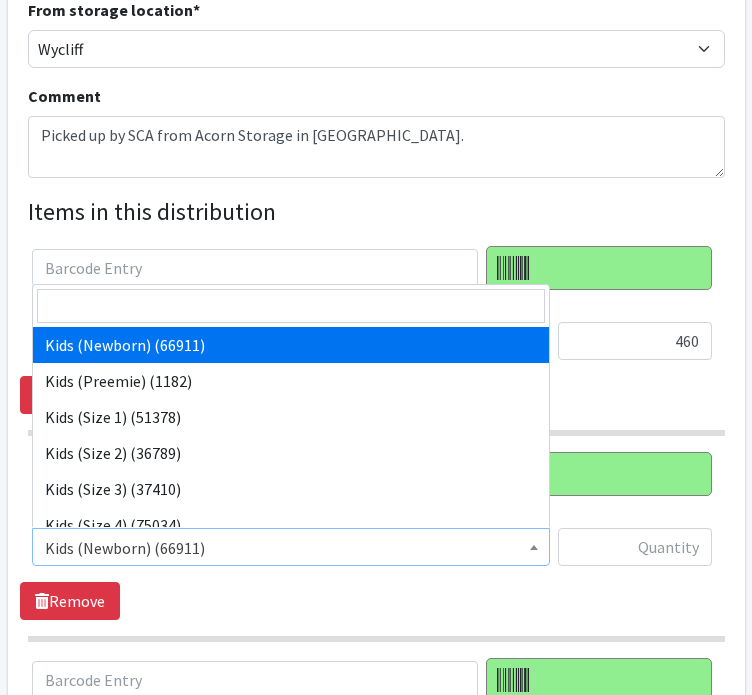 click on "Kids (Newborn) (66911)" at bounding box center [291, 548] 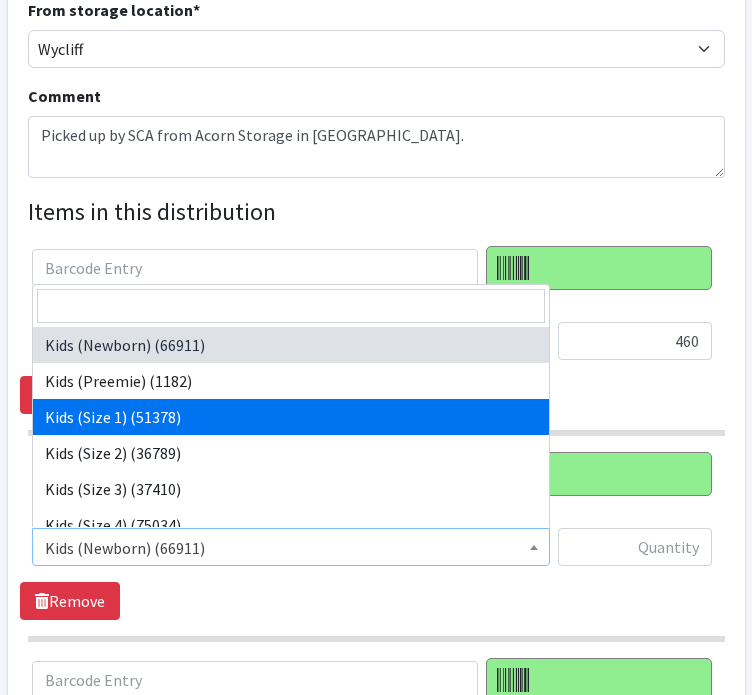 select on "11350" 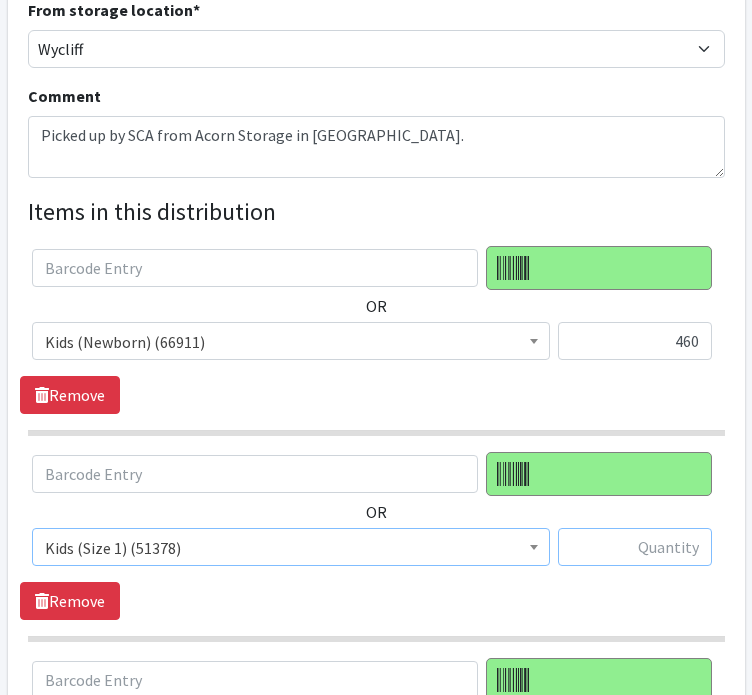 click at bounding box center [635, 547] 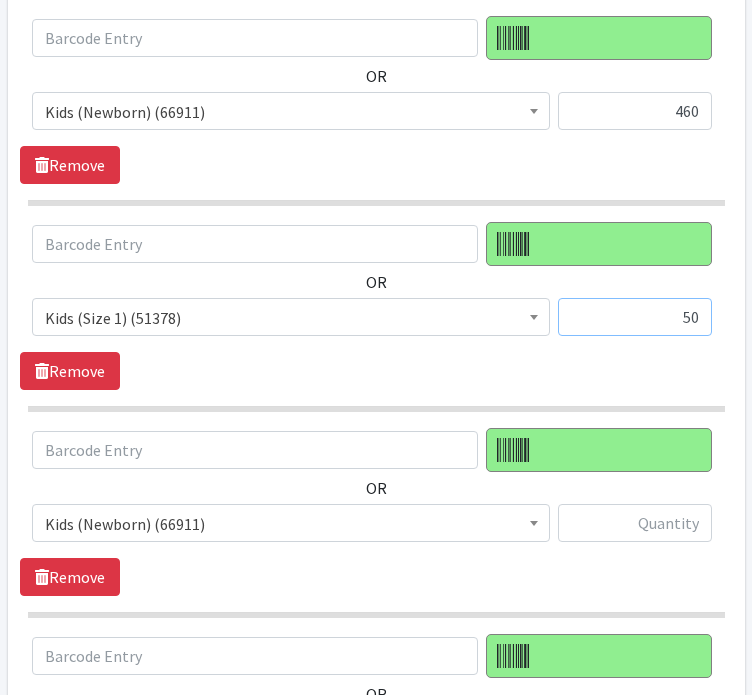 scroll, scrollTop: 843, scrollLeft: 0, axis: vertical 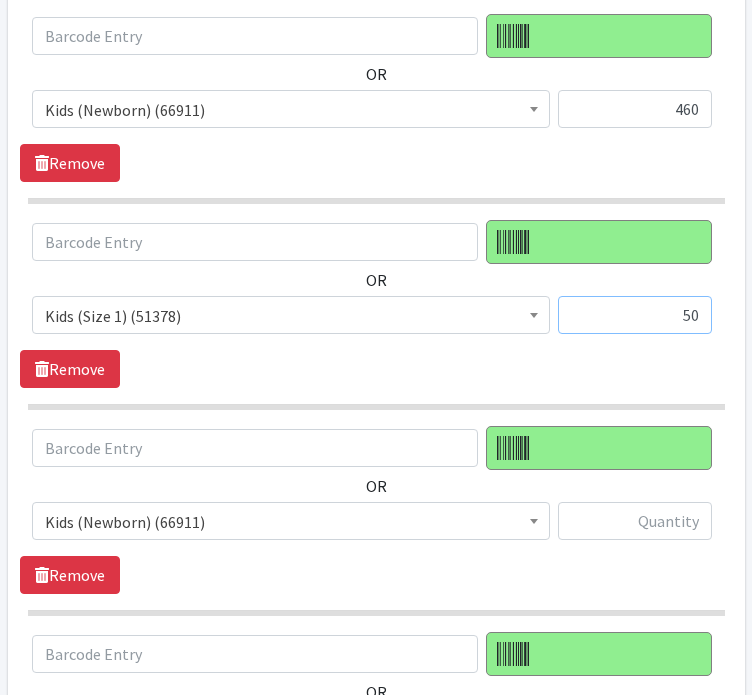 type on "50" 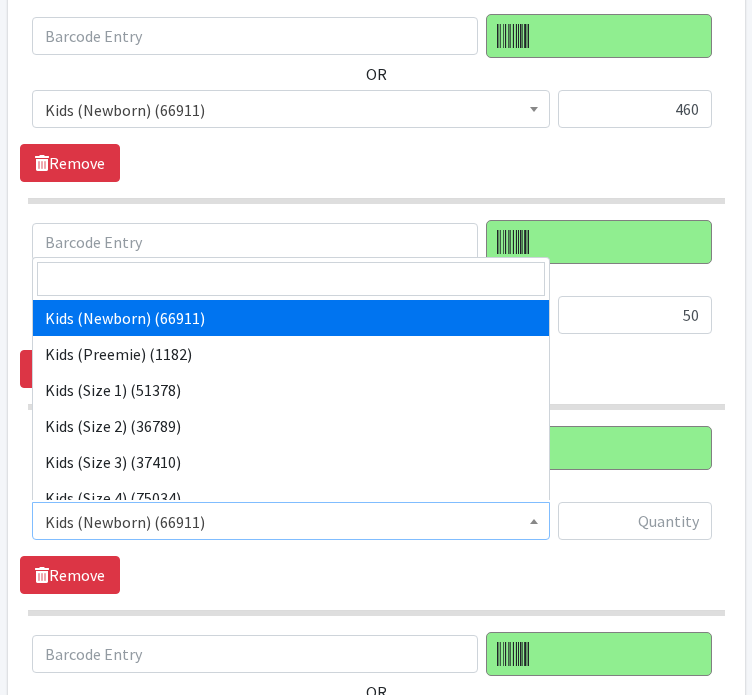 click at bounding box center (534, 518) 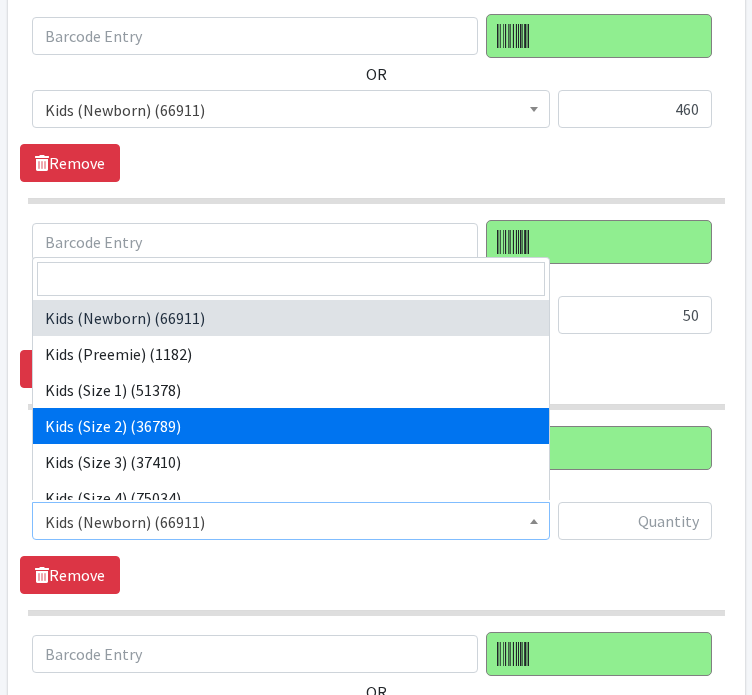 select on "11348" 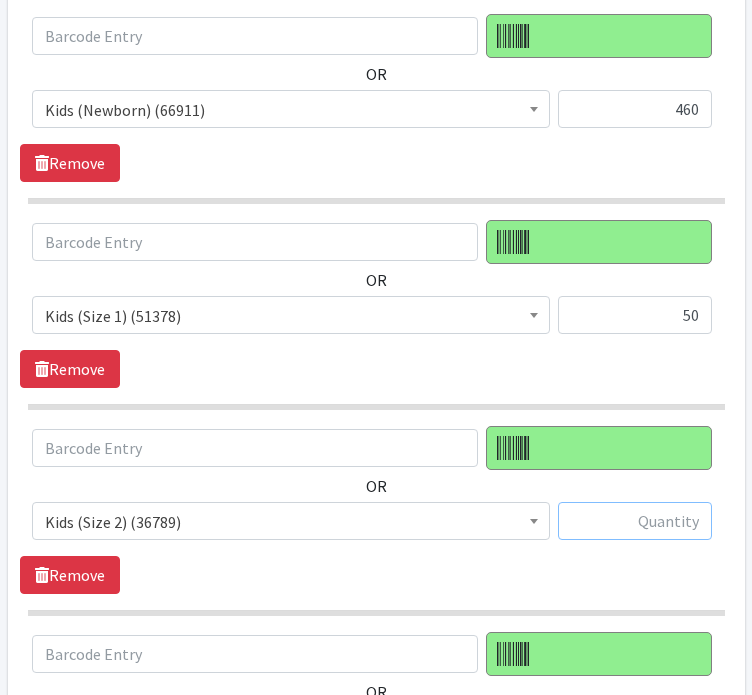 click at bounding box center (635, 521) 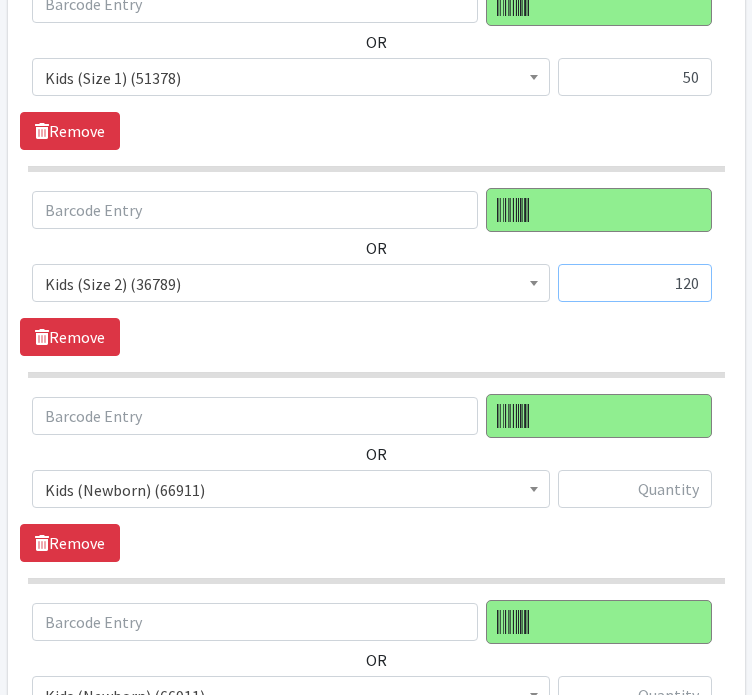 scroll, scrollTop: 1083, scrollLeft: 0, axis: vertical 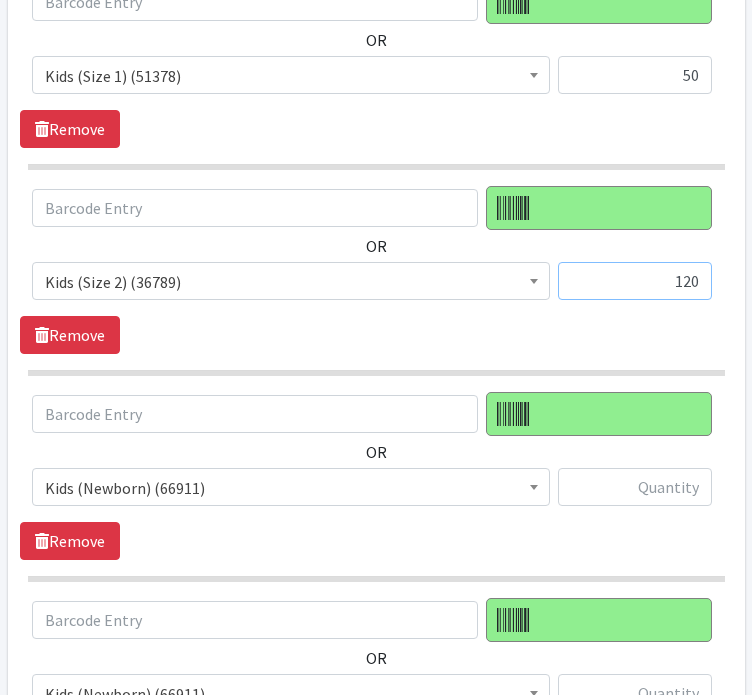 type on "120" 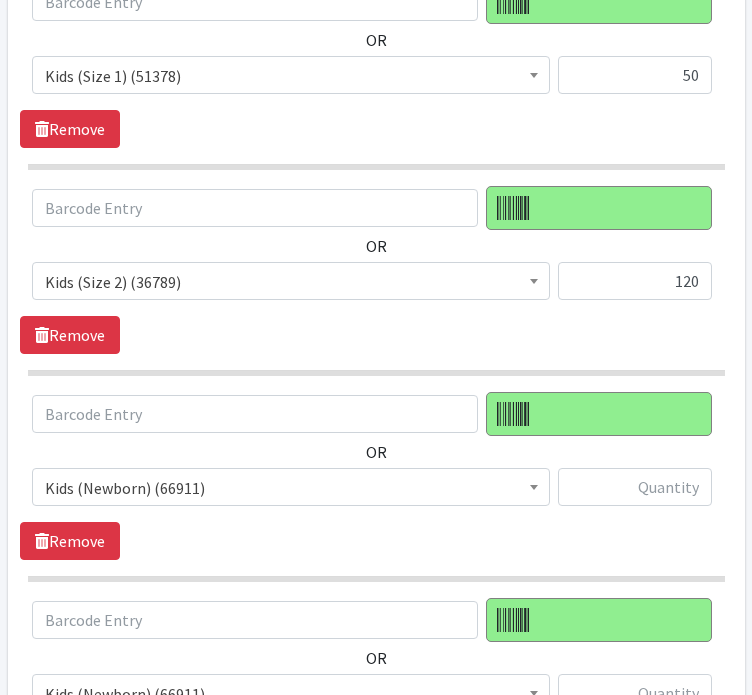 click on "Kids (Newborn) (66911)" at bounding box center (291, 488) 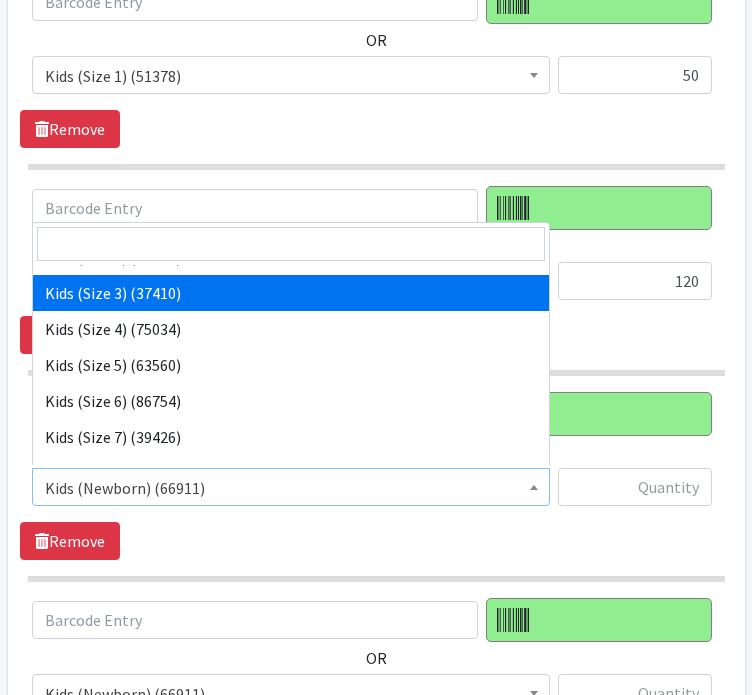 scroll, scrollTop: 134, scrollLeft: 0, axis: vertical 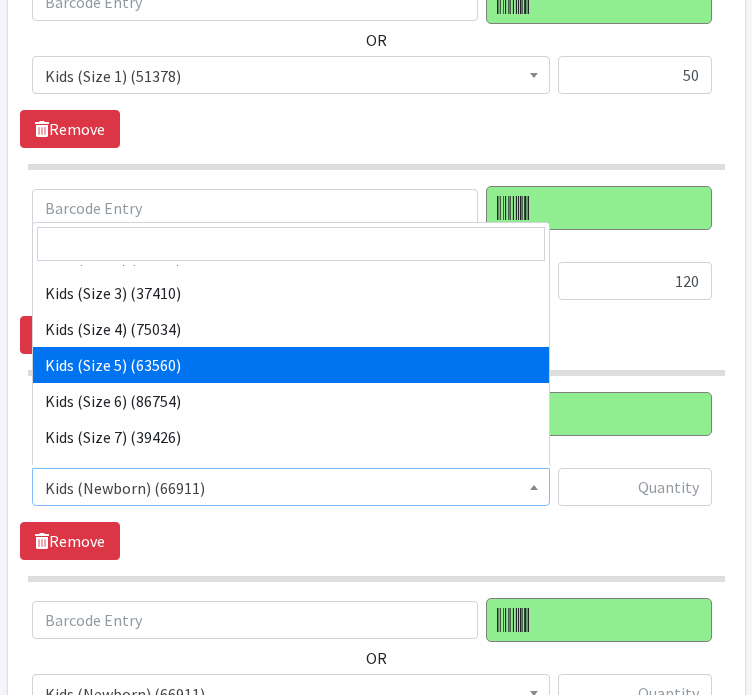 select on "11322" 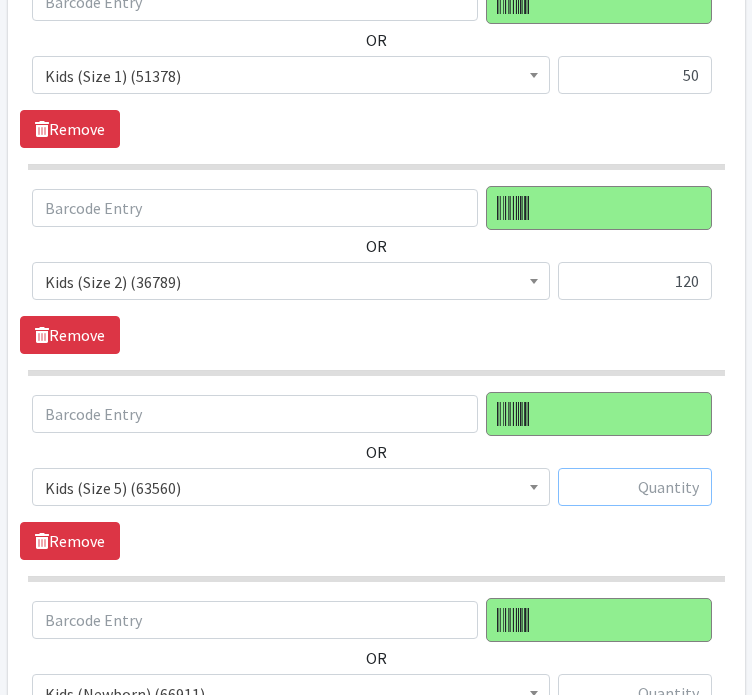 click at bounding box center (635, 487) 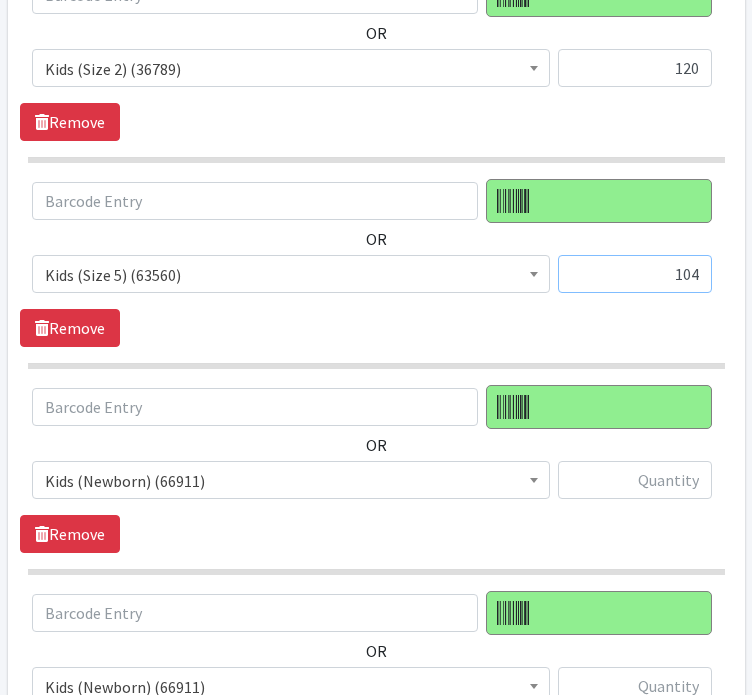 scroll, scrollTop: 1316, scrollLeft: 0, axis: vertical 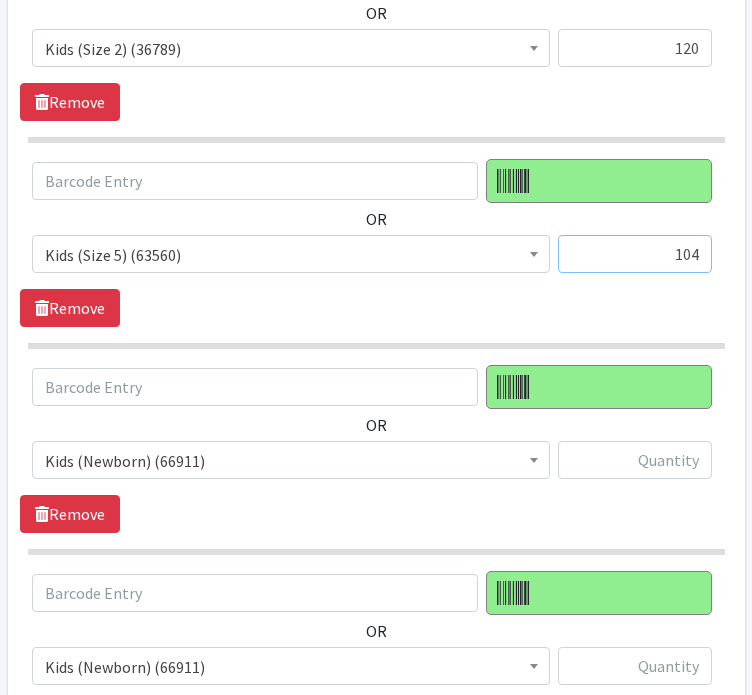 type on "104" 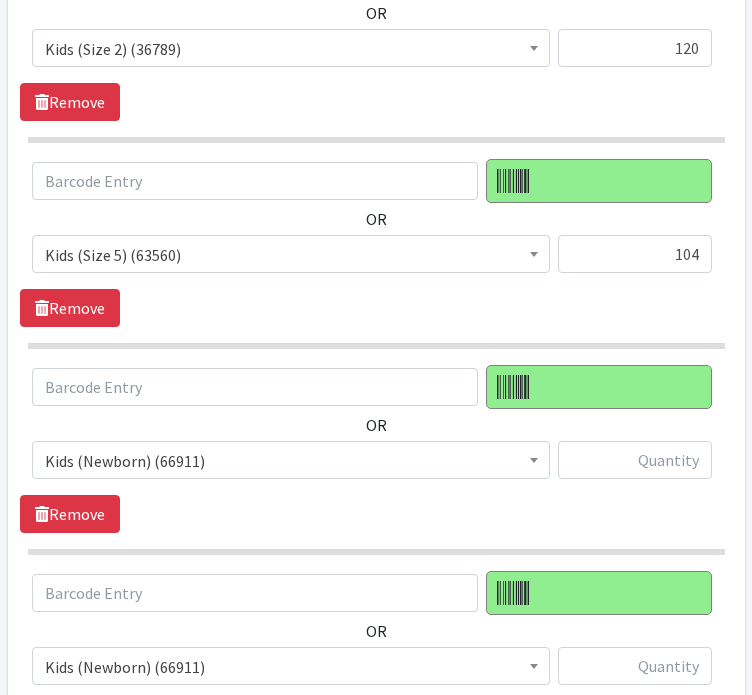 click at bounding box center [635, 468] 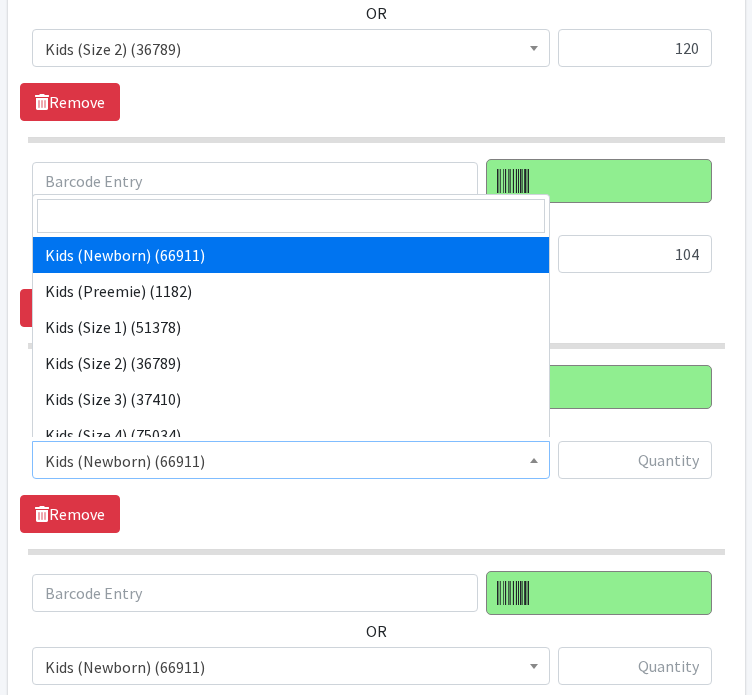 click on "Kids (Newborn) (66911)" at bounding box center [291, 461] 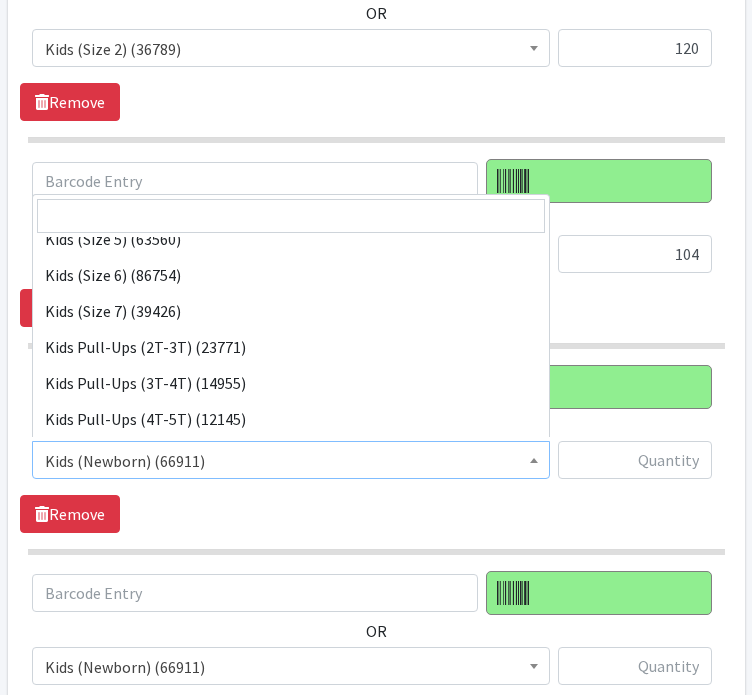 scroll, scrollTop: 232, scrollLeft: 0, axis: vertical 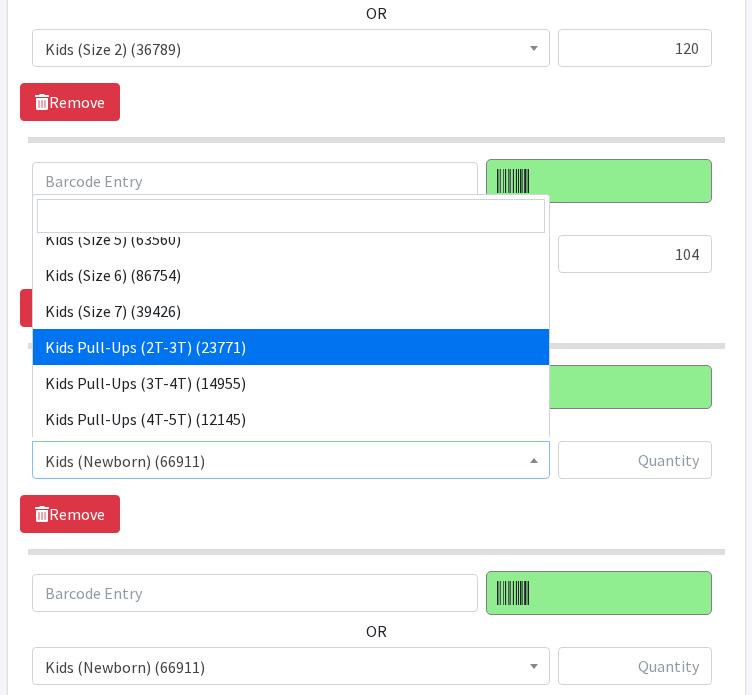 select on "11344" 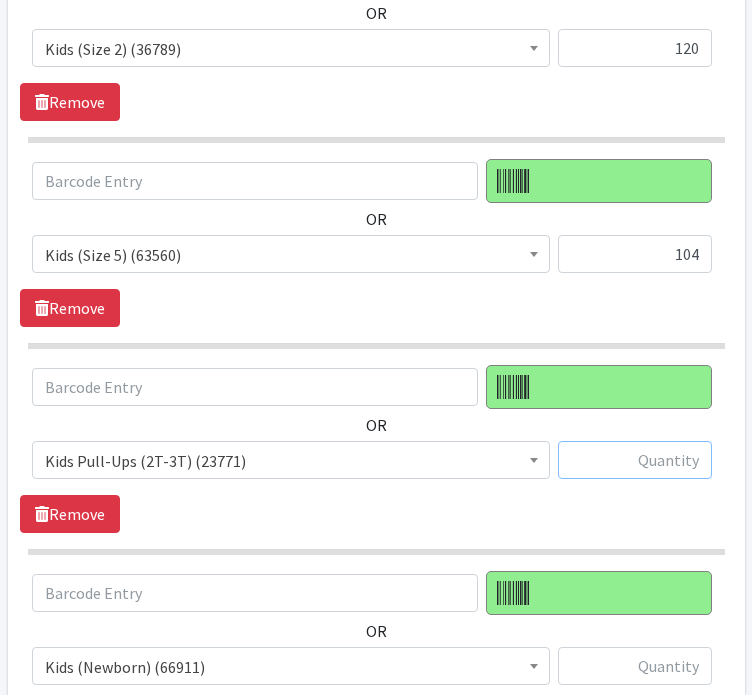click at bounding box center (635, 460) 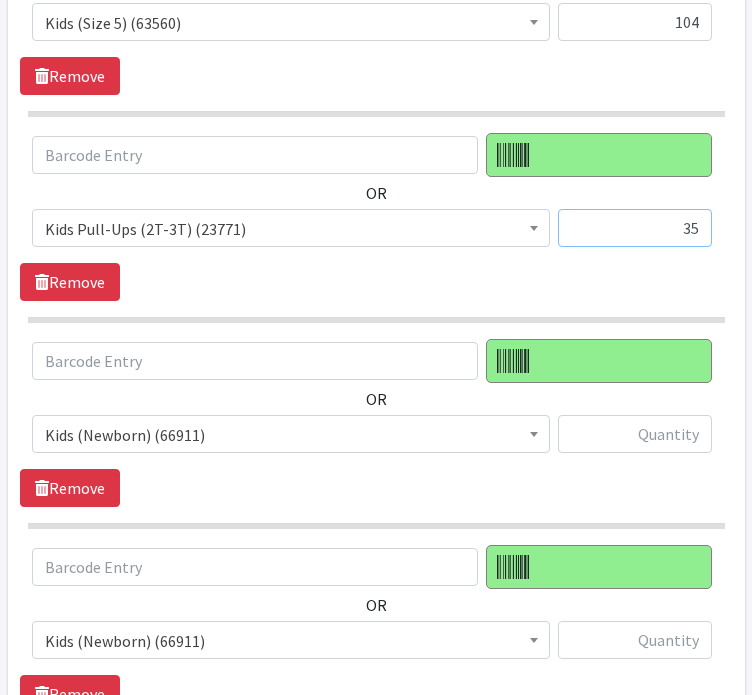 scroll, scrollTop: 1548, scrollLeft: 0, axis: vertical 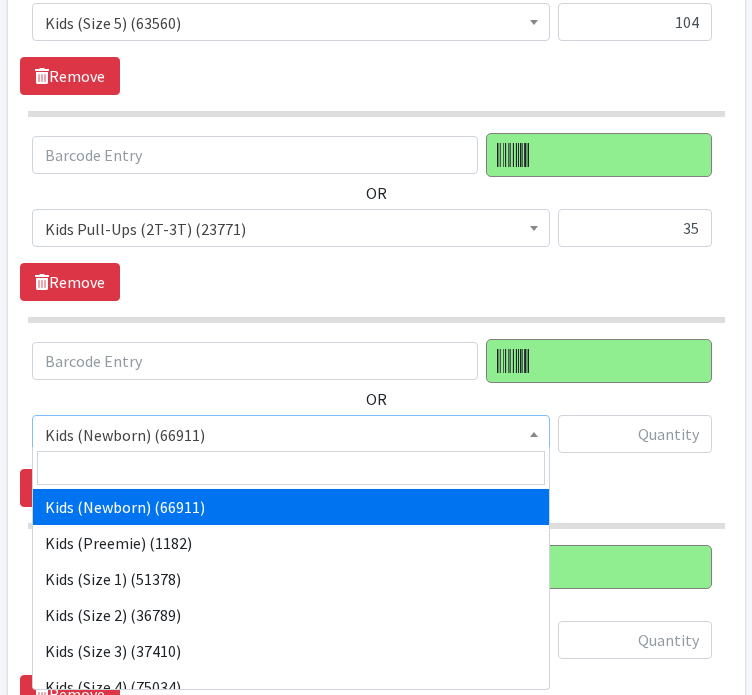 click on "Kids (Newborn) (66911)" at bounding box center [291, 435] 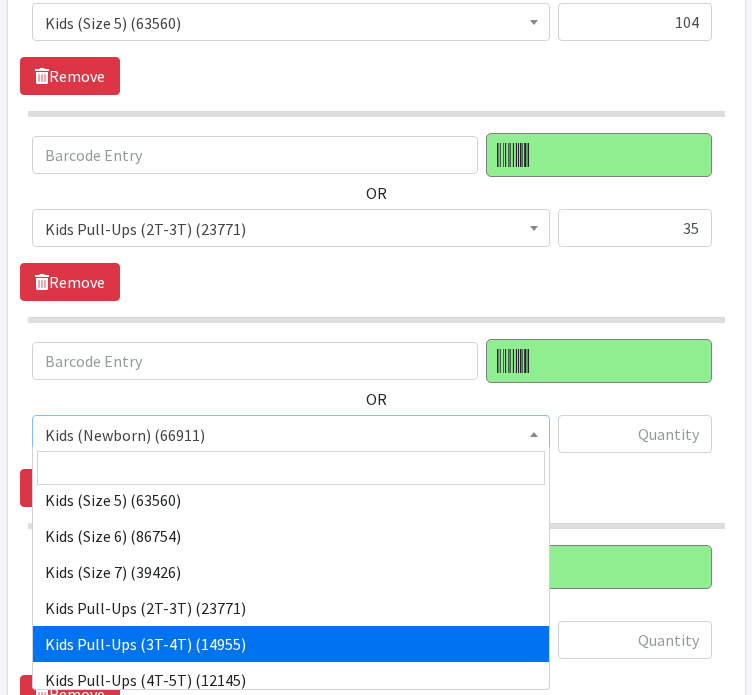 scroll, scrollTop: 224, scrollLeft: 0, axis: vertical 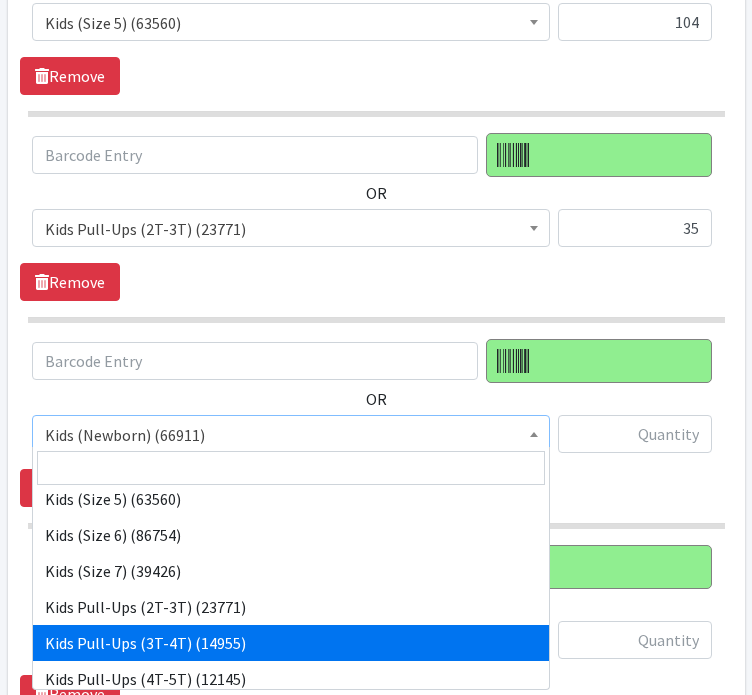 select on "11340" 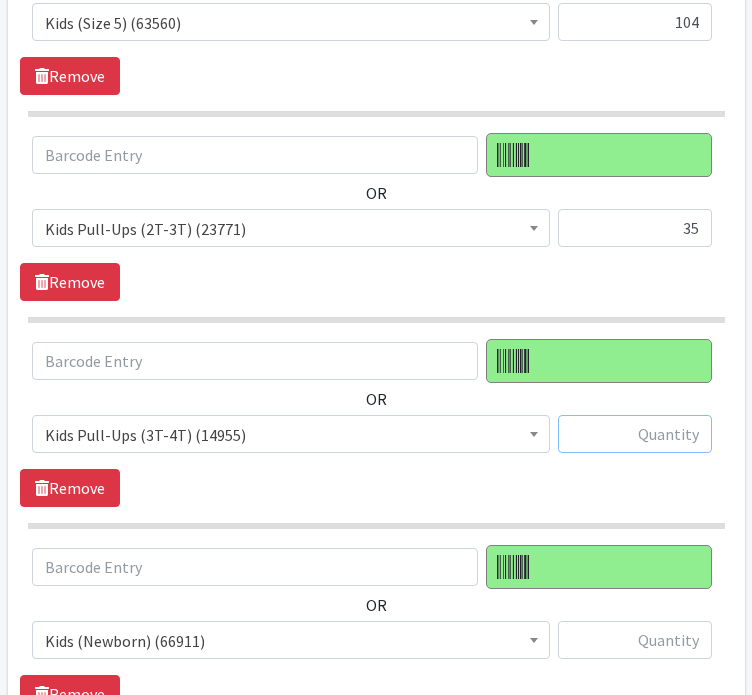 click at bounding box center (635, 434) 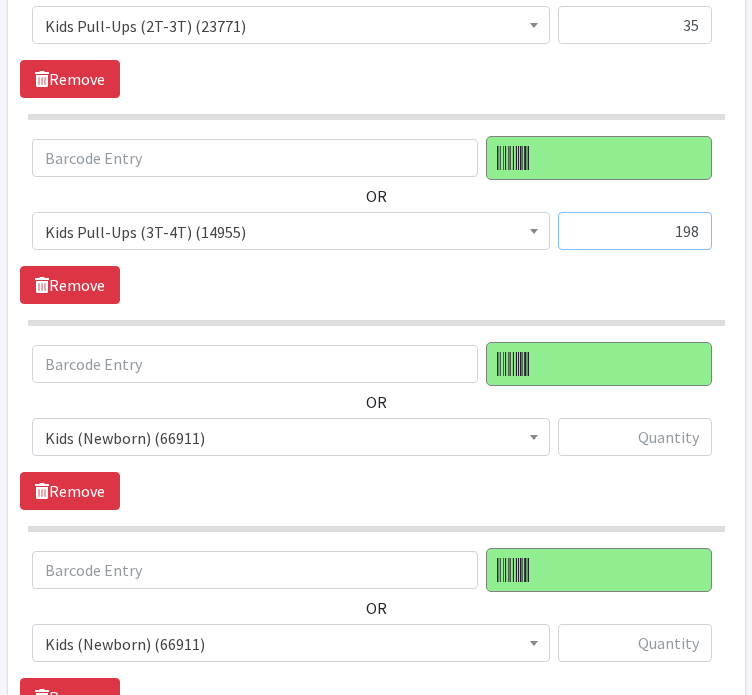 scroll, scrollTop: 1781, scrollLeft: 0, axis: vertical 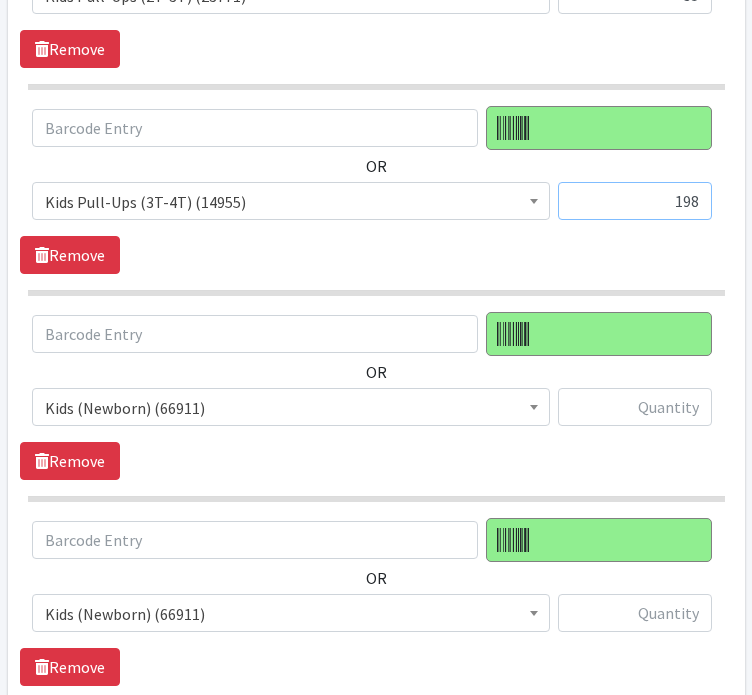 type on "198" 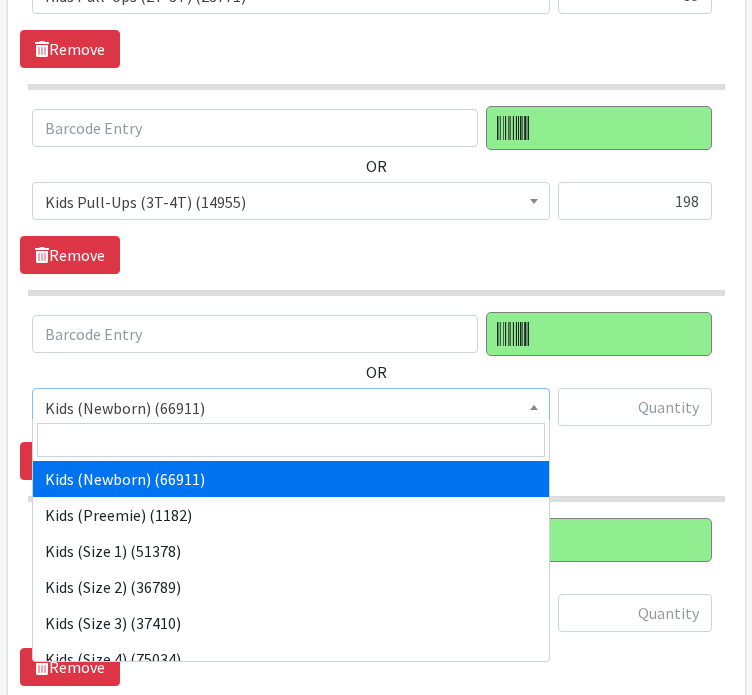 click at bounding box center (534, 407) 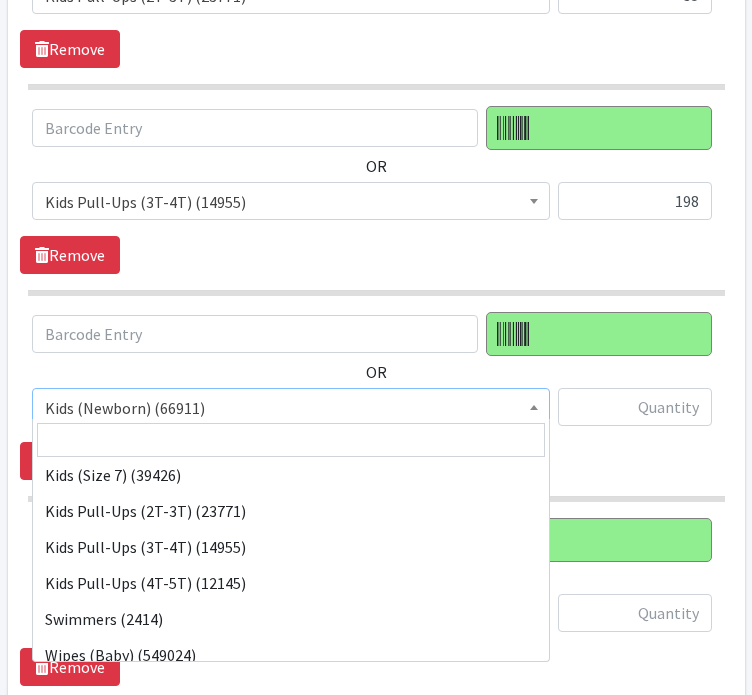 scroll, scrollTop: 288, scrollLeft: 0, axis: vertical 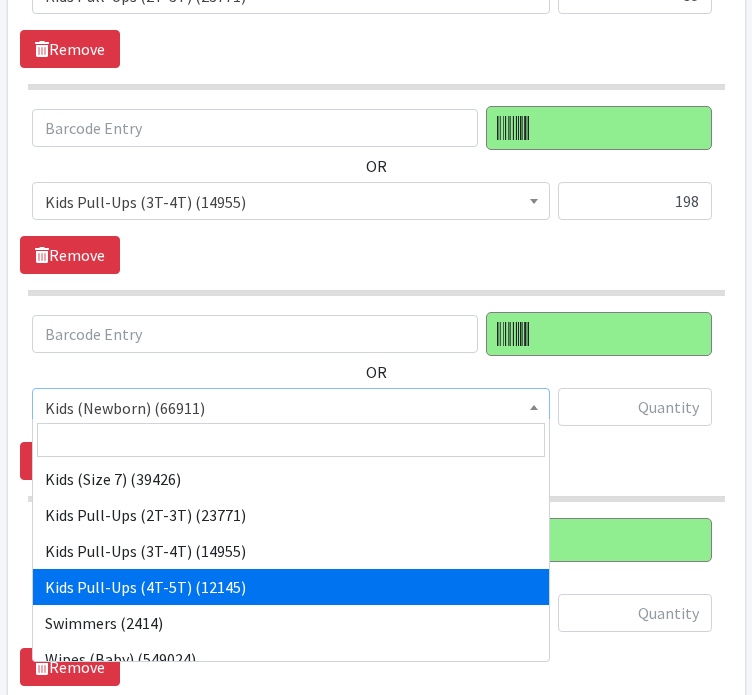 select on "11347" 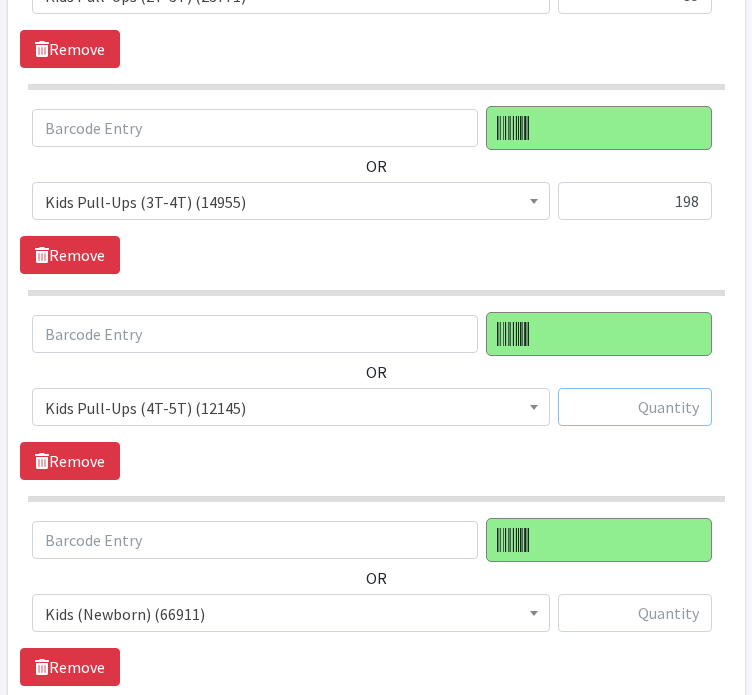 click at bounding box center [635, 407] 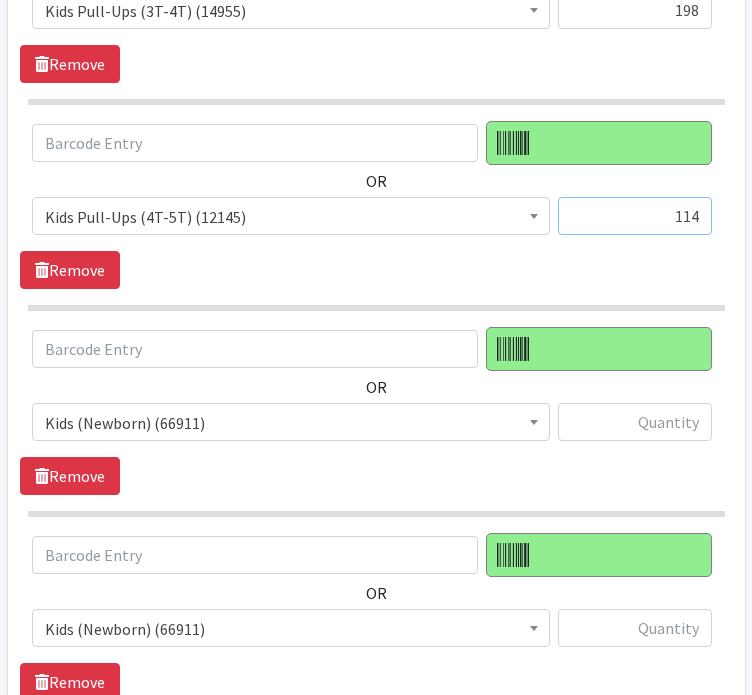 scroll, scrollTop: 1984, scrollLeft: 0, axis: vertical 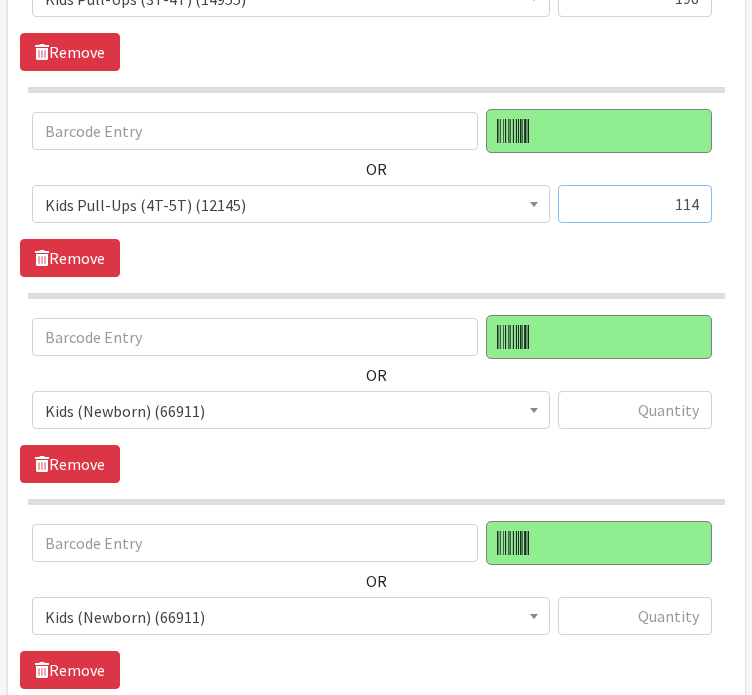 type on "114" 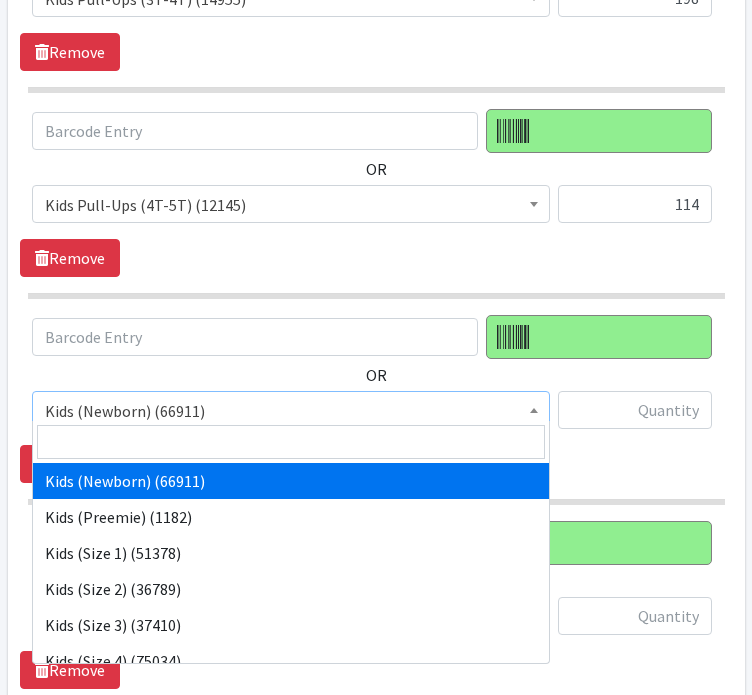 click on "Kids (Newborn) (66911)" at bounding box center (291, 411) 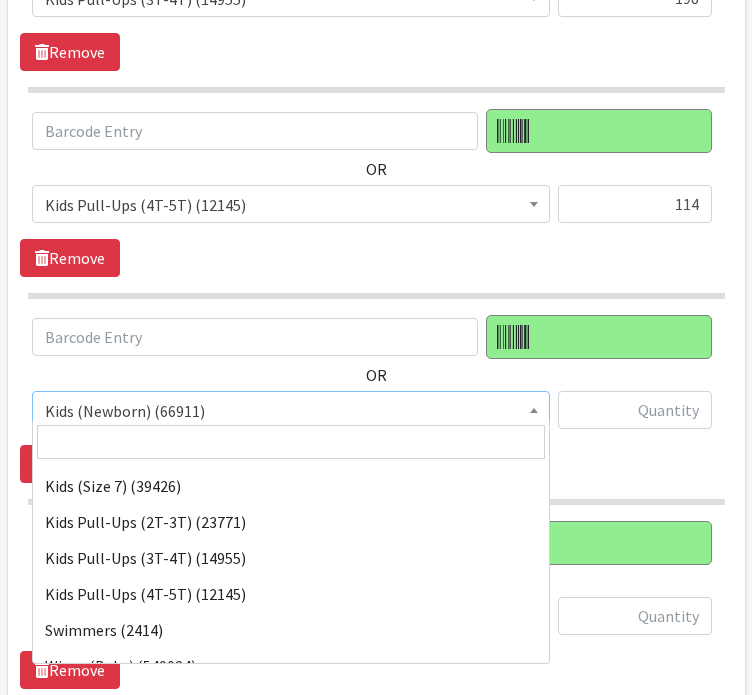 scroll, scrollTop: 340, scrollLeft: 0, axis: vertical 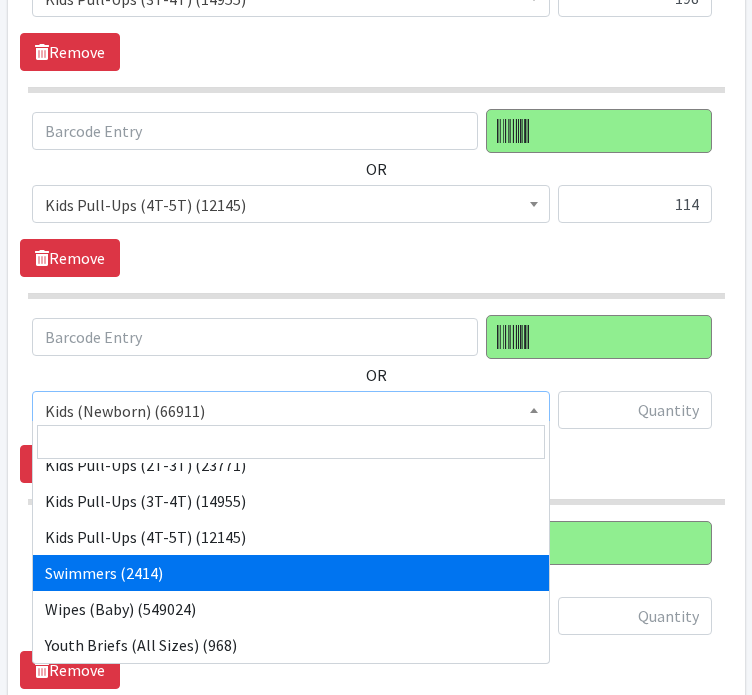 select on "11332" 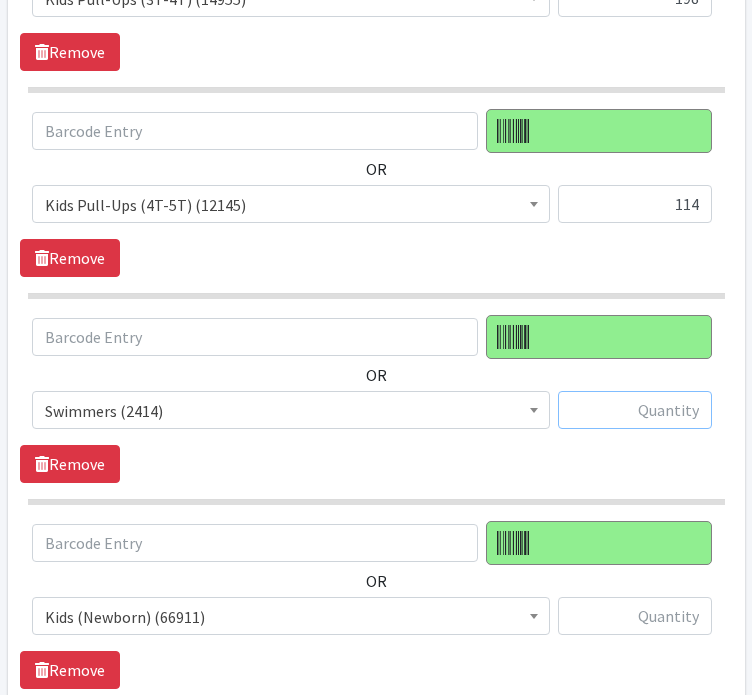 click at bounding box center (635, 410) 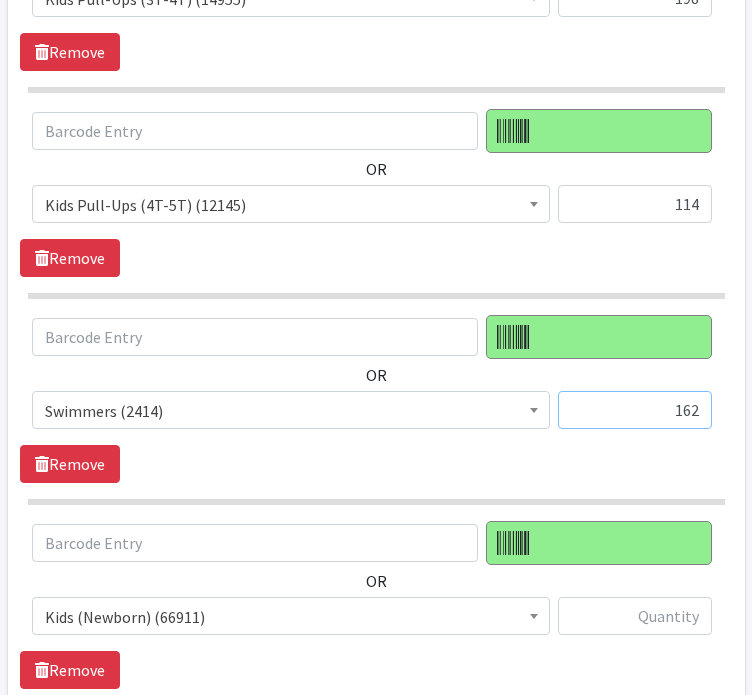 type on "162" 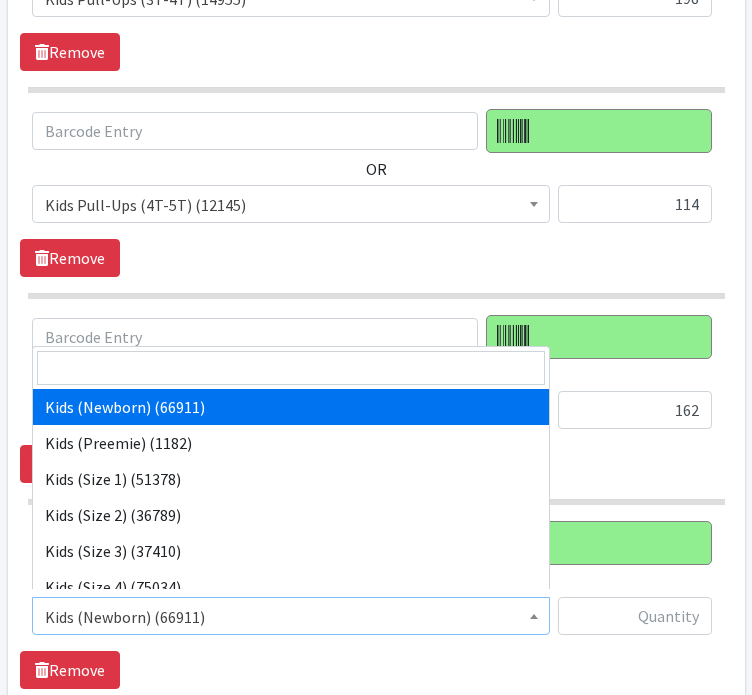 click on "Kids (Newborn) (66911)" at bounding box center (291, 617) 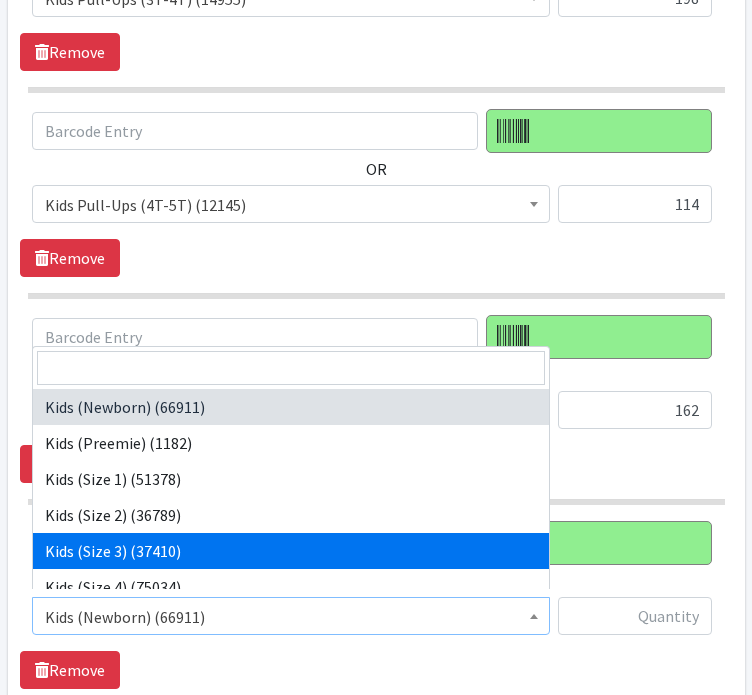 scroll, scrollTop: 340, scrollLeft: 0, axis: vertical 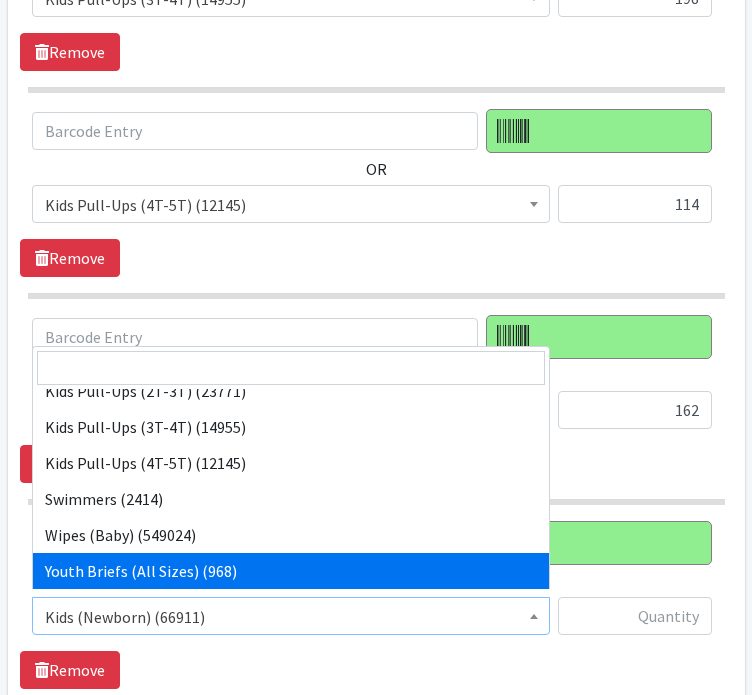 select on "14781" 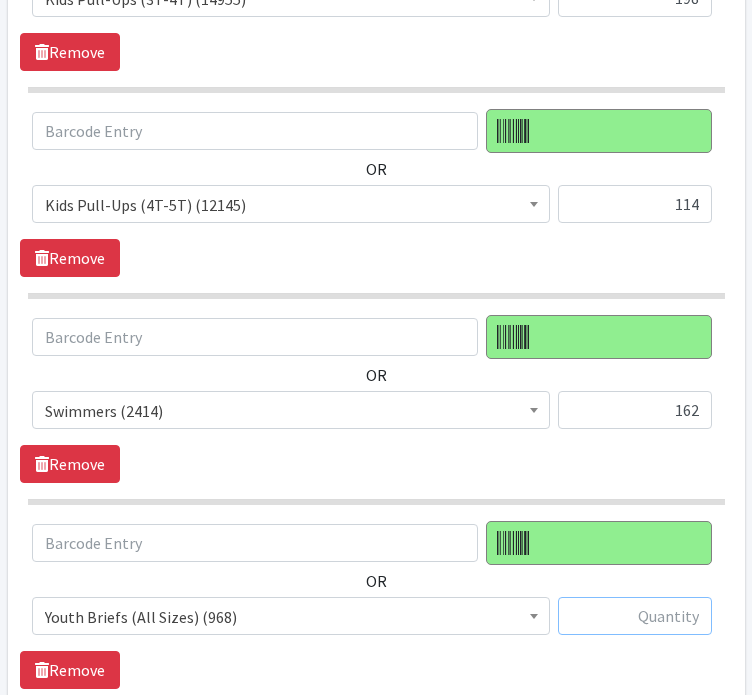 click at bounding box center [635, 616] 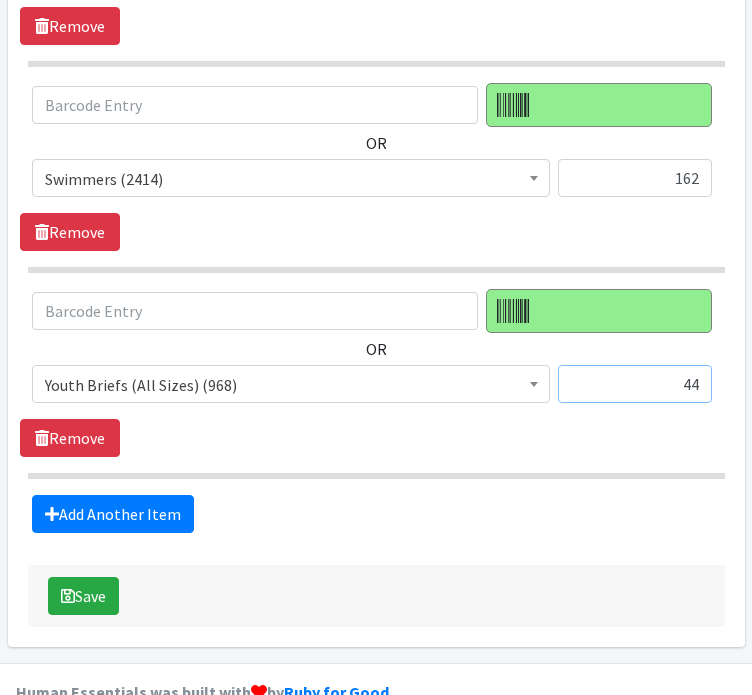 scroll, scrollTop: 2248, scrollLeft: 0, axis: vertical 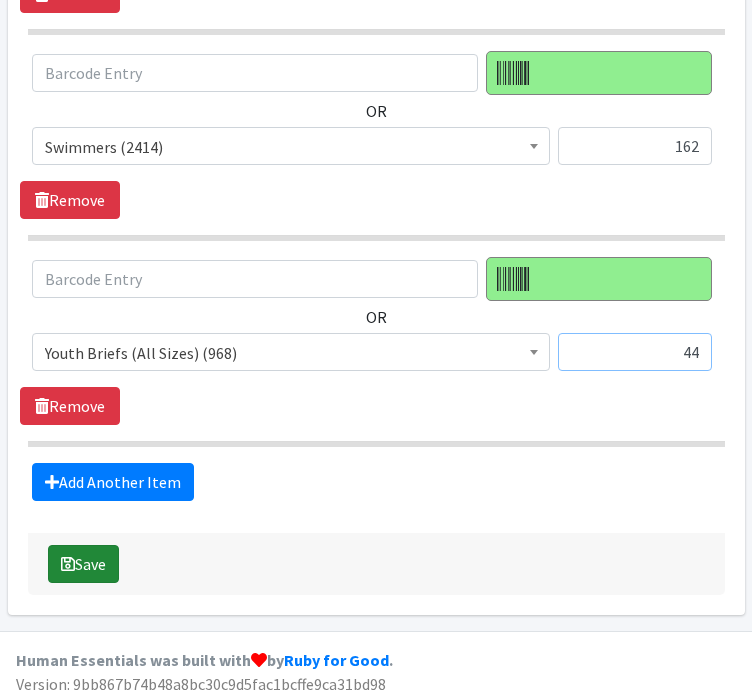 type on "44" 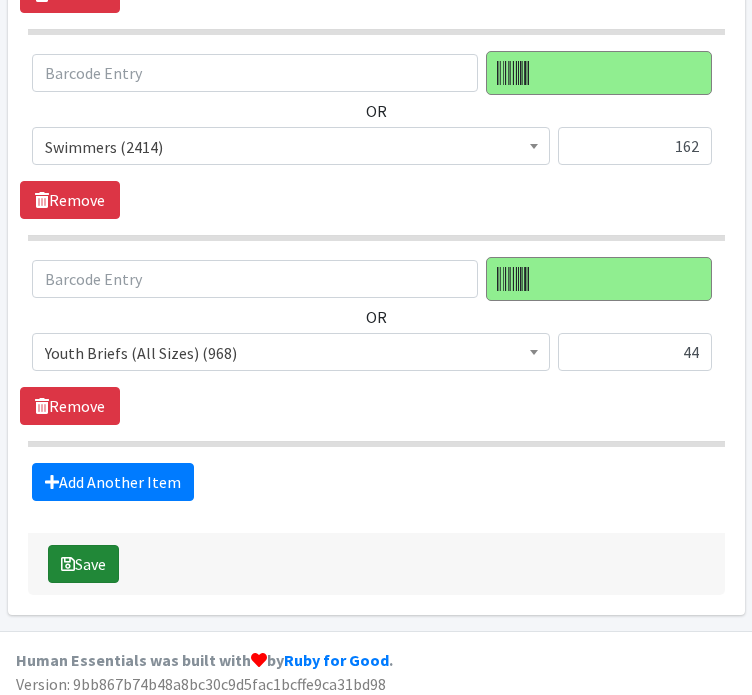 click on "Save" at bounding box center [83, 564] 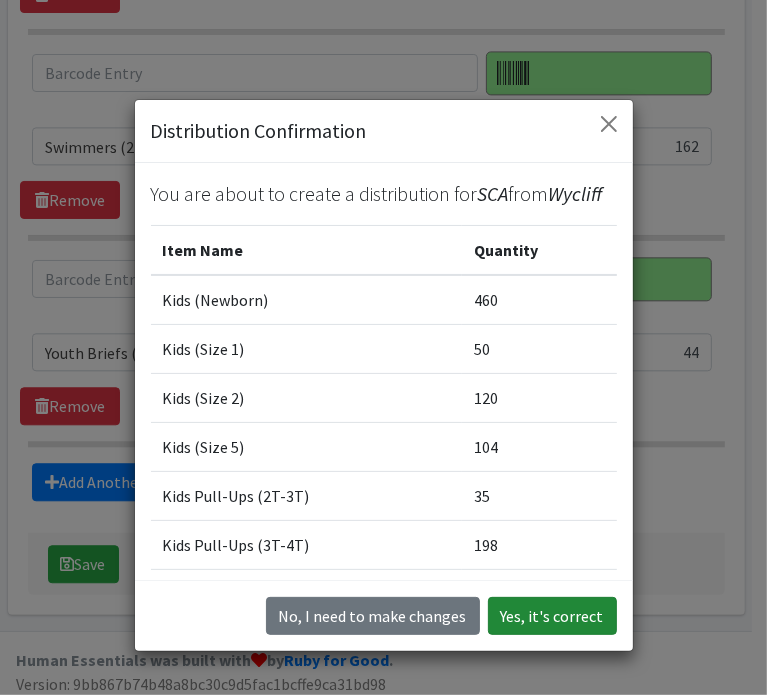 click on "Yes, it's correct" at bounding box center (552, 616) 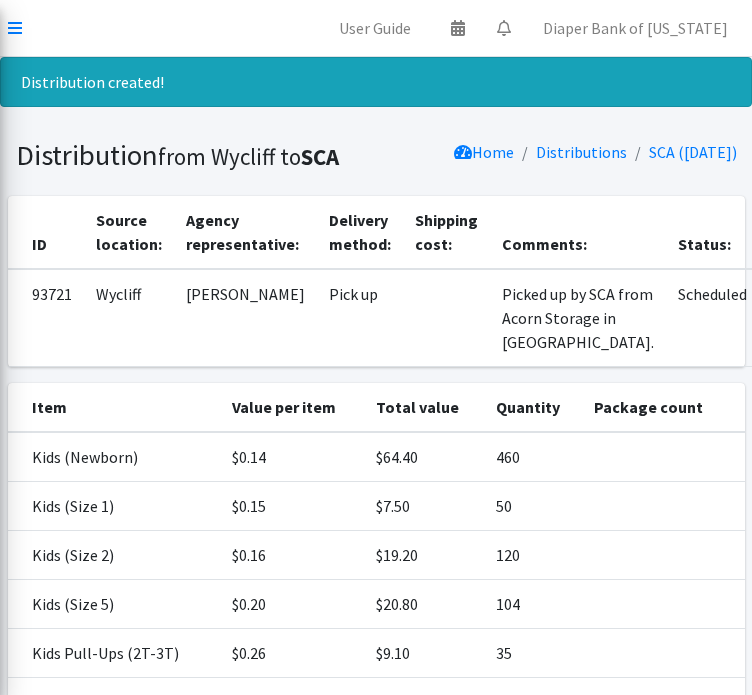 scroll, scrollTop: 400, scrollLeft: 0, axis: vertical 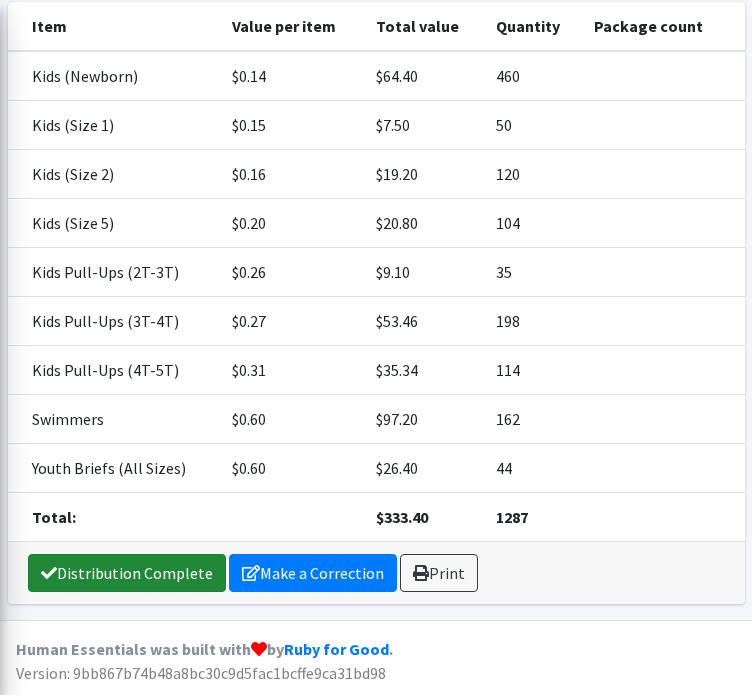 click on "Distribution Complete" at bounding box center (127, 573) 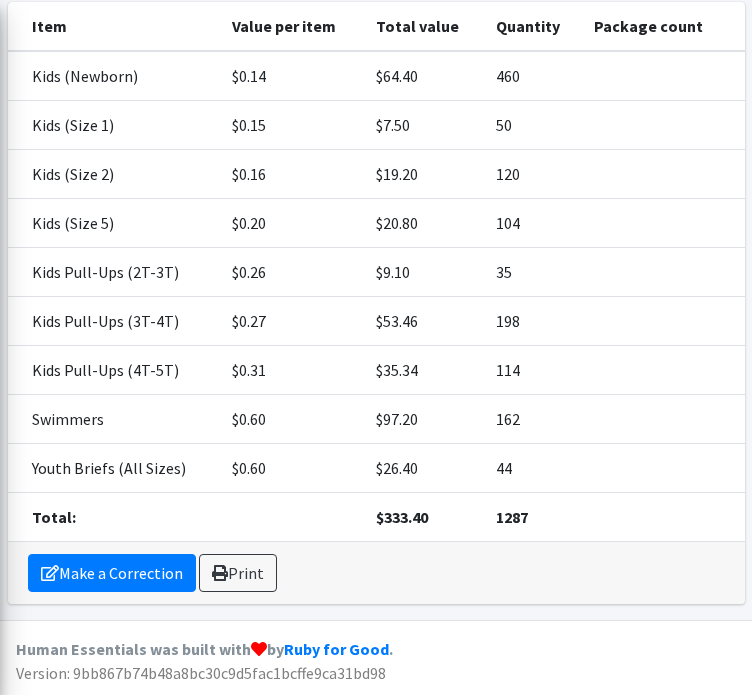 scroll, scrollTop: 0, scrollLeft: 0, axis: both 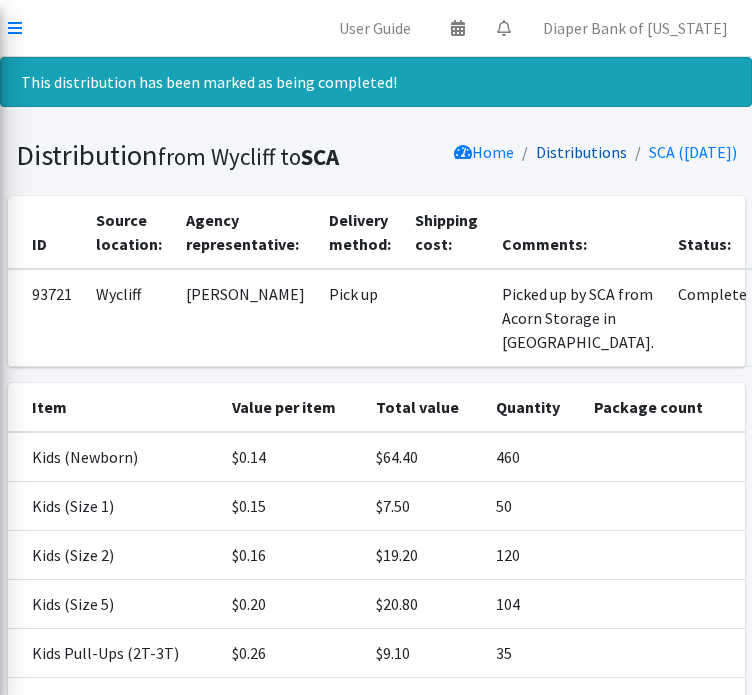 click on "Distributions" at bounding box center [581, 152] 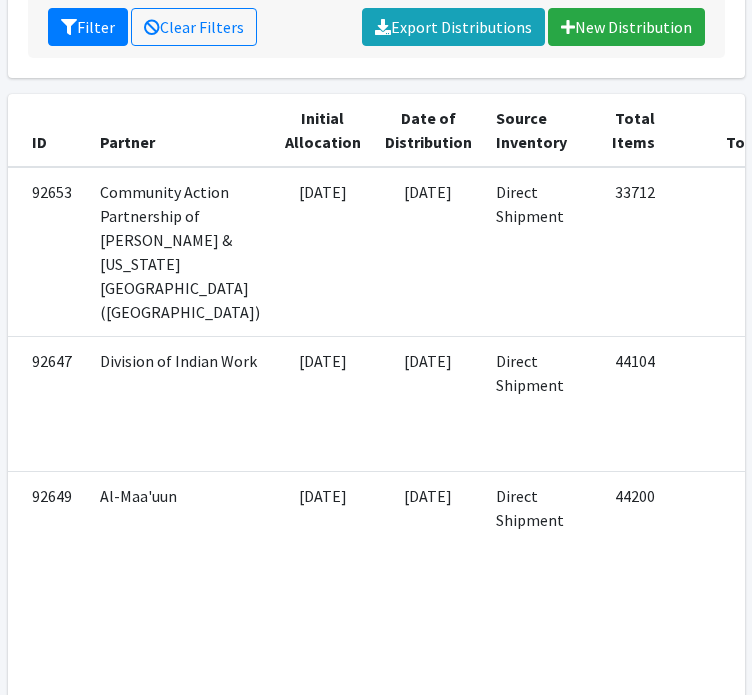 scroll, scrollTop: 0, scrollLeft: 0, axis: both 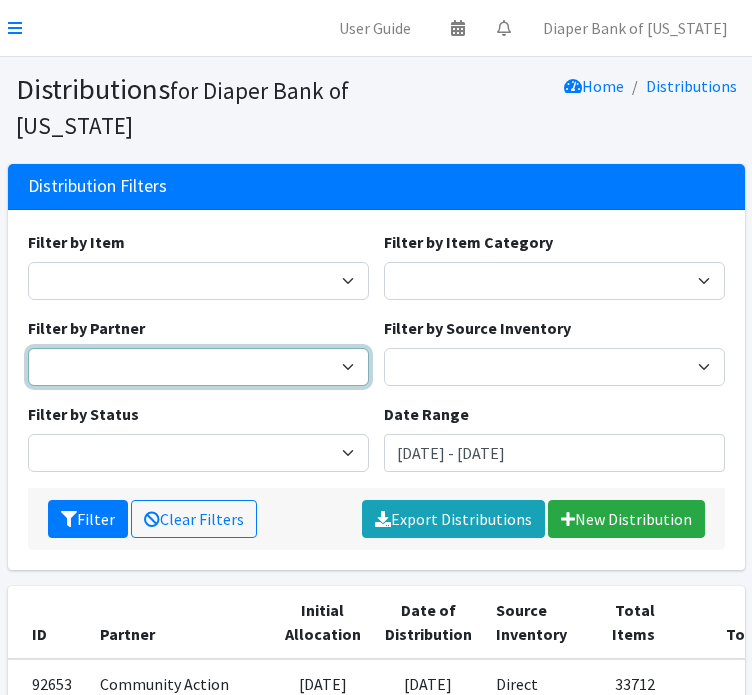 click on "360 Communities
_ABC_Partner_Agency
Agate Housing & Services, Inc.
Al-Maa'uun
Augsburg Health Commons
Beltrami County Health & Human Services
Bois Forte Tribal Government
[DEMOGRAPHIC_DATA] Charities of the Diocese of St. Cloud
Catholic Charities of the Diocese of [GEOGRAPHIC_DATA]-Rochester
Community Action Center
Community Action Partnership of [GEOGRAPHIC_DATA] & [US_STATE] Counties (CAPRW)
Comunidades Latinas Unidas En Servicio, Inc. (CLUES)
Division of Indian Work
Face to Face Health & Counseling Service, Inc.
Guiding Star Wakota
Hennepin County Public Health
Keystone Community Services
Lakes & Pines Community Action Council, Inc.
[DEMOGRAPHIC_DATA] Service of [US_STATE] (LSS)
[US_STATE] Chippewa Tribe - White Earth Band
[US_STATE] Valley Action Council (MVAC)
[DEMOGRAPHIC_DATA]
Neighborhood House/Director [PERSON_NAME]
[GEOGRAPHIC_DATA]
NorthPoint Health & Wellness
[GEOGRAPHIC_DATA]
[DEMOGRAPHIC_DATA]
[GEOGRAPHIC_DATA] Area Schools ISD #281 (HUG)" at bounding box center [198, 367] 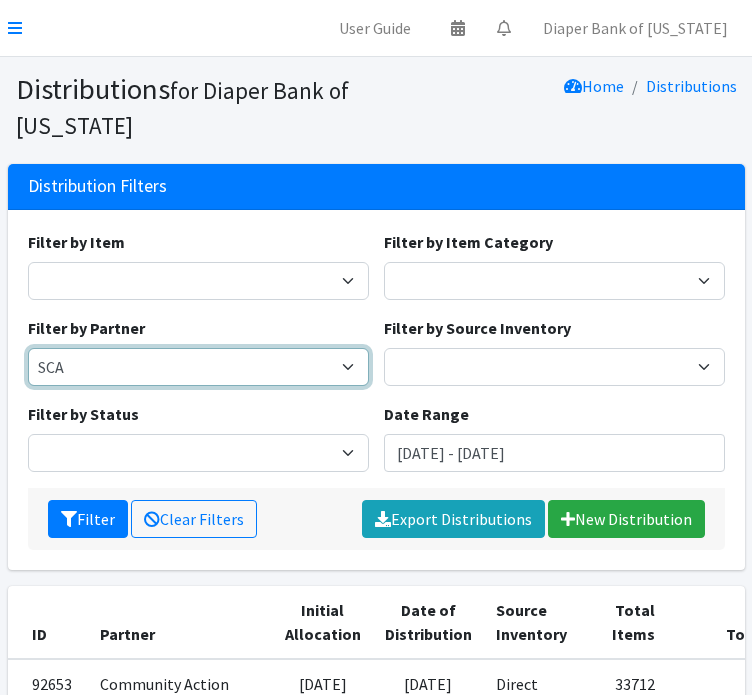 click on "360 Communities
_ABC_Partner_Agency
Agate Housing & Services, Inc.
Al-Maa'uun
Augsburg Health Commons
Beltrami County Health & Human Services
Bois Forte Tribal Government
[DEMOGRAPHIC_DATA] Charities of the Diocese of St. Cloud
Catholic Charities of the Diocese of [GEOGRAPHIC_DATA]-Rochester
Community Action Center
Community Action Partnership of [GEOGRAPHIC_DATA] & [US_STATE] Counties (CAPRW)
Comunidades Latinas Unidas En Servicio, Inc. (CLUES)
Division of Indian Work
Face to Face Health & Counseling Service, Inc.
Guiding Star Wakota
Hennepin County Public Health
Keystone Community Services
Lakes & Pines Community Action Council, Inc.
[DEMOGRAPHIC_DATA] Service of [US_STATE] (LSS)
[US_STATE] Chippewa Tribe - White Earth Band
[US_STATE] Valley Action Council (MVAC)
[DEMOGRAPHIC_DATA]
Neighborhood House/Director [PERSON_NAME]
[GEOGRAPHIC_DATA]
NorthPoint Health & Wellness
[GEOGRAPHIC_DATA]
[DEMOGRAPHIC_DATA]
[GEOGRAPHIC_DATA] Area Schools ISD #281 (HUG)" at bounding box center [198, 367] 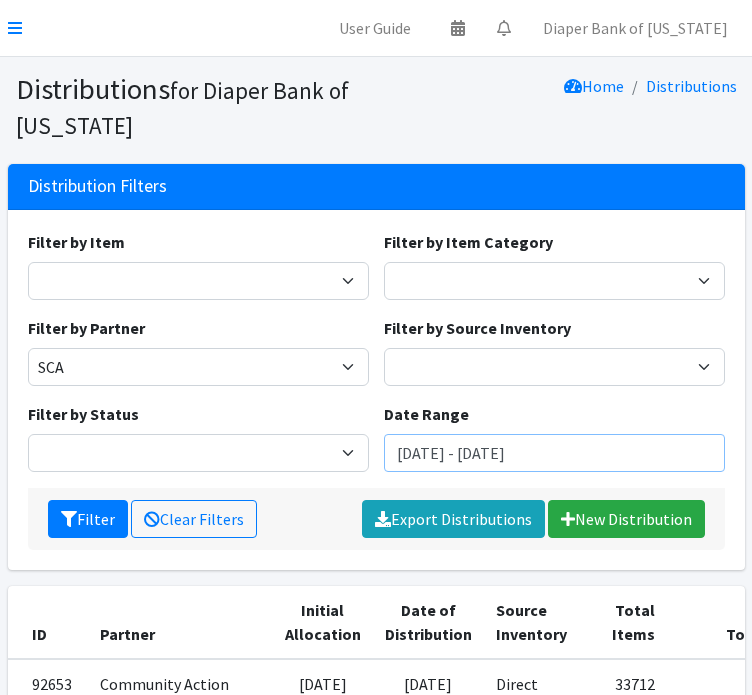 click on "[DATE] - [DATE]" at bounding box center (554, 453) 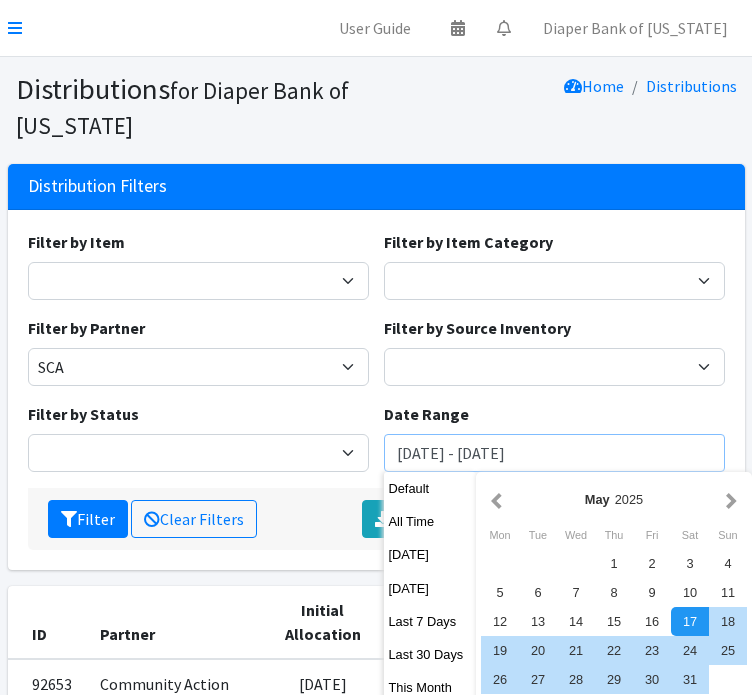 click on "Filter" at bounding box center [88, 519] 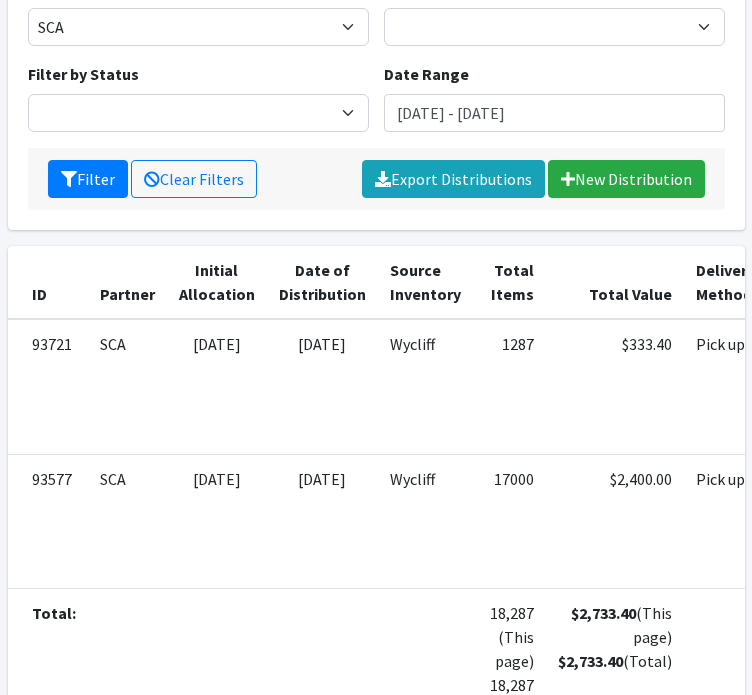 scroll, scrollTop: 340, scrollLeft: 0, axis: vertical 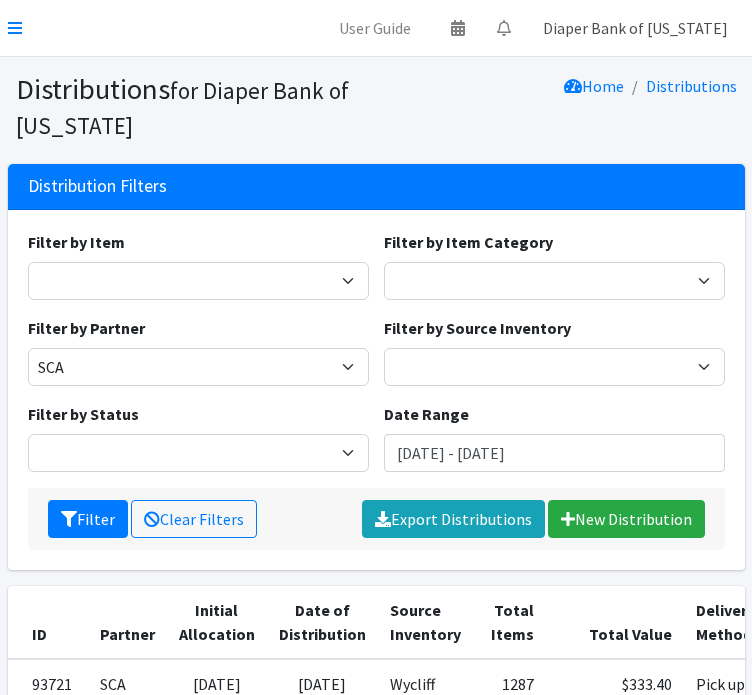 click on "Diaper Bank of [US_STATE]" at bounding box center [635, 28] 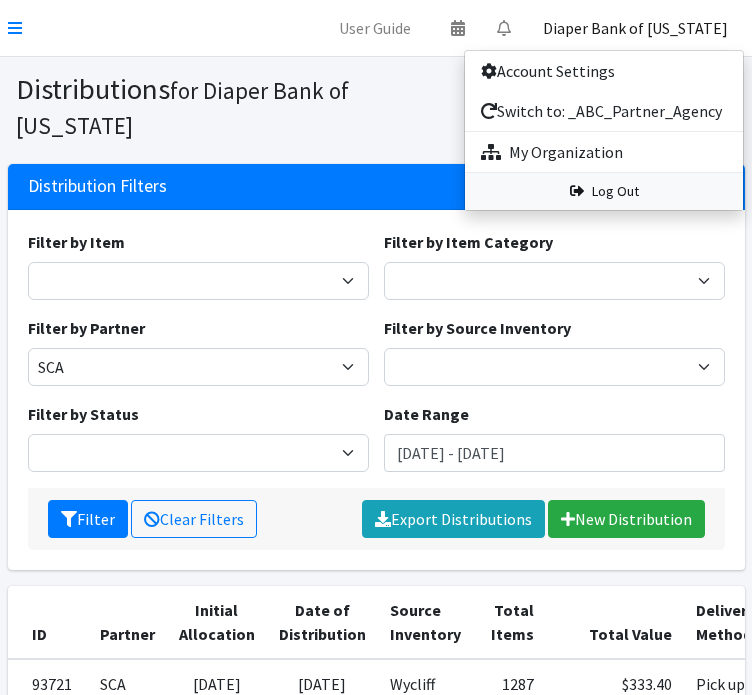click on "Log Out" at bounding box center (604, 191) 